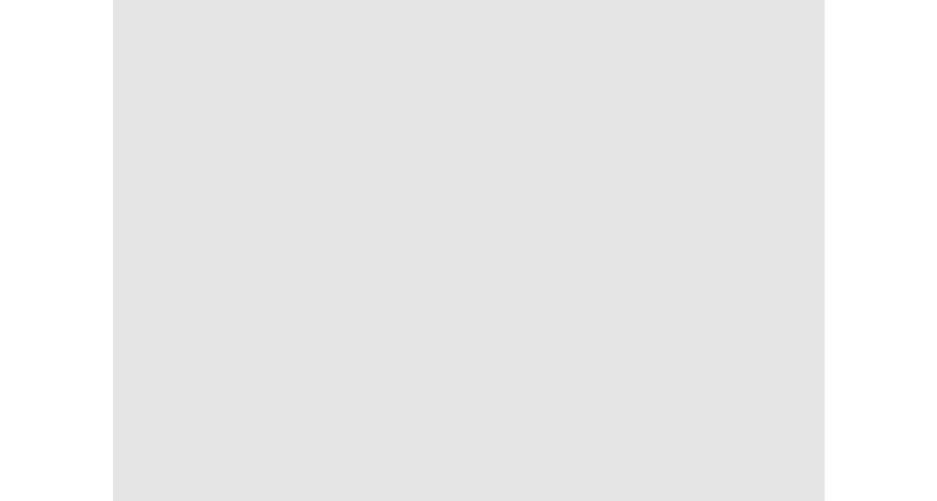 scroll, scrollTop: 0, scrollLeft: 0, axis: both 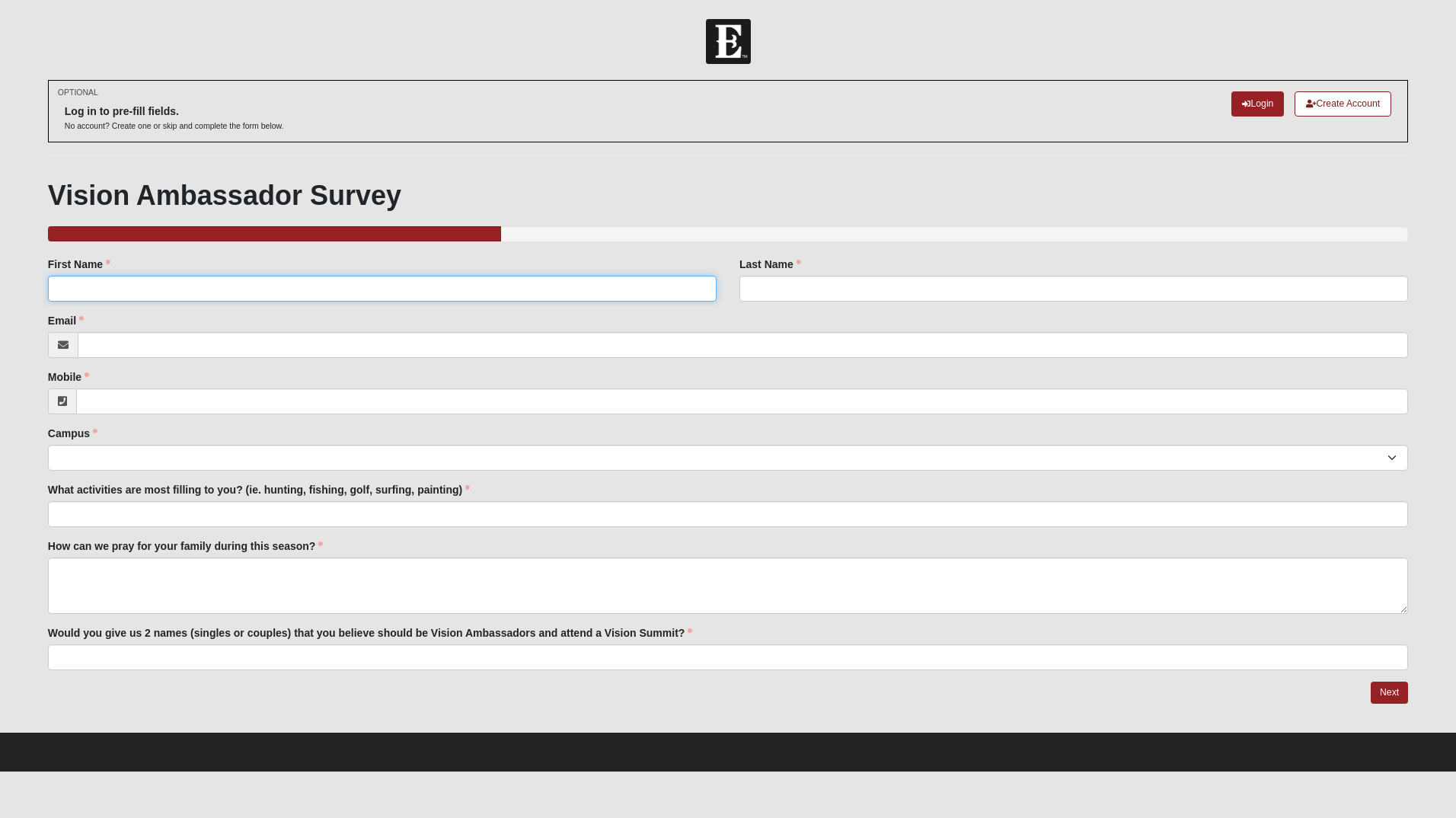 click on "First Name" at bounding box center [382, 289] 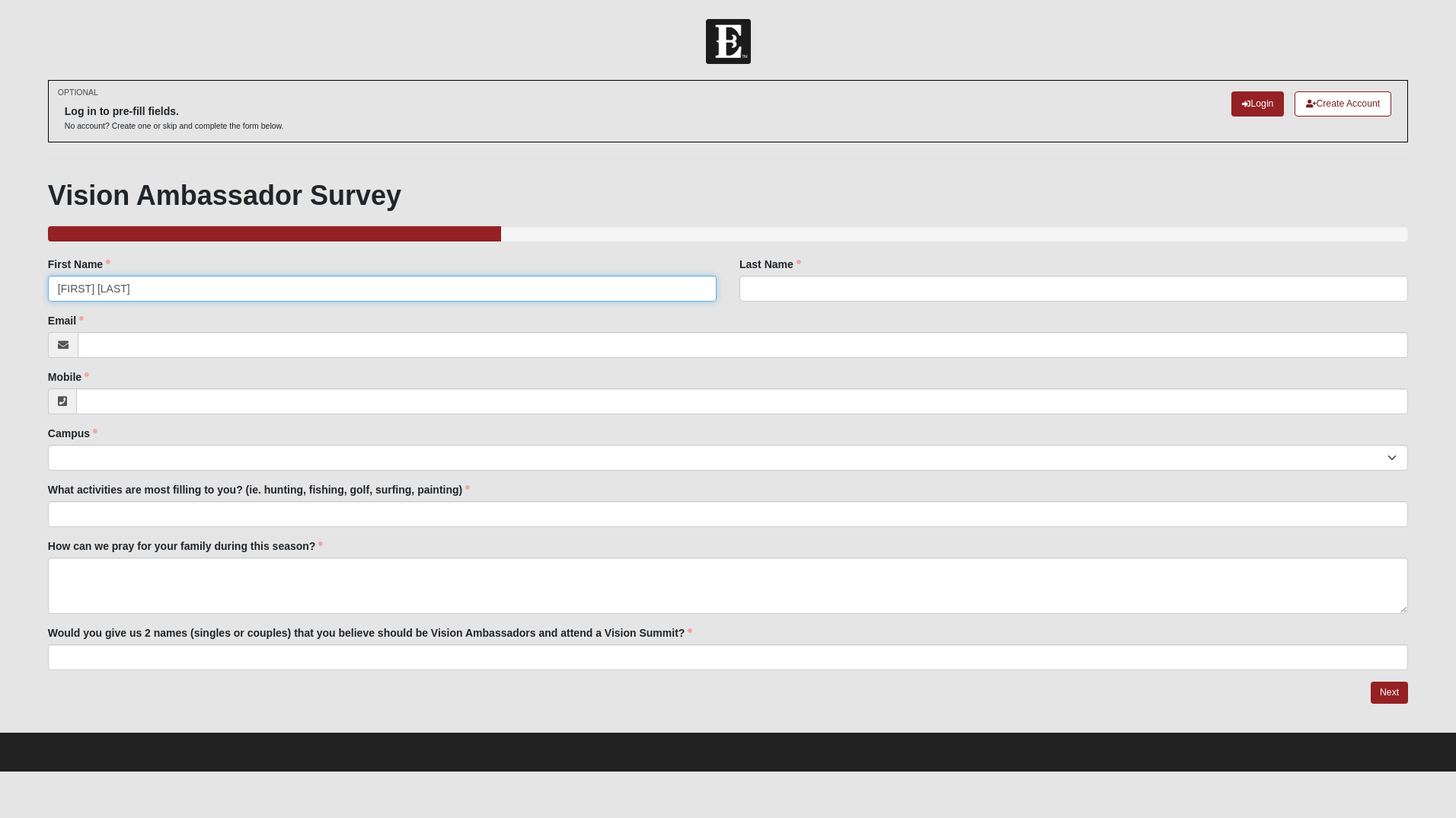 type on "[FIRST] [LAST]" 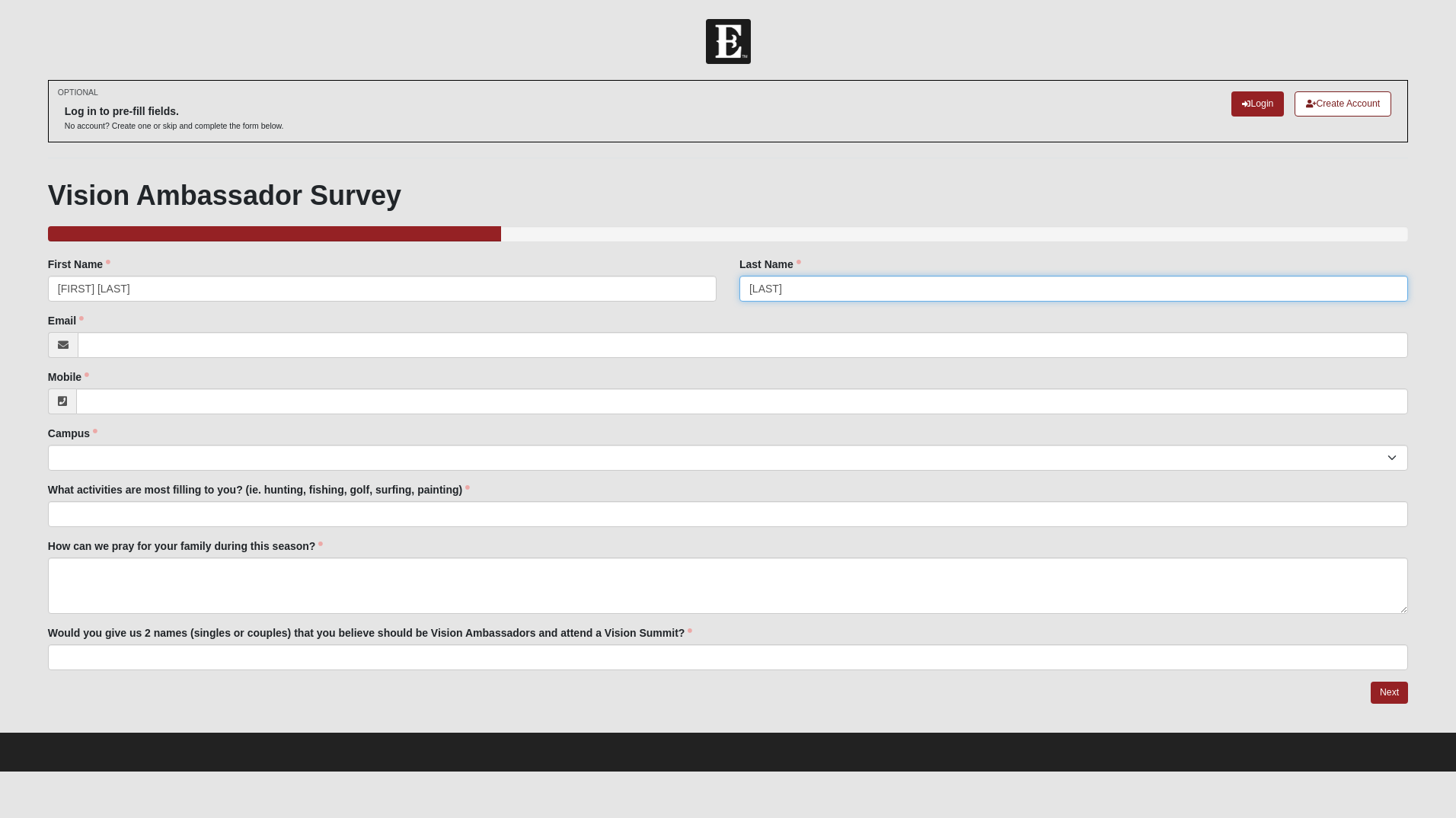 type on "[LAST]" 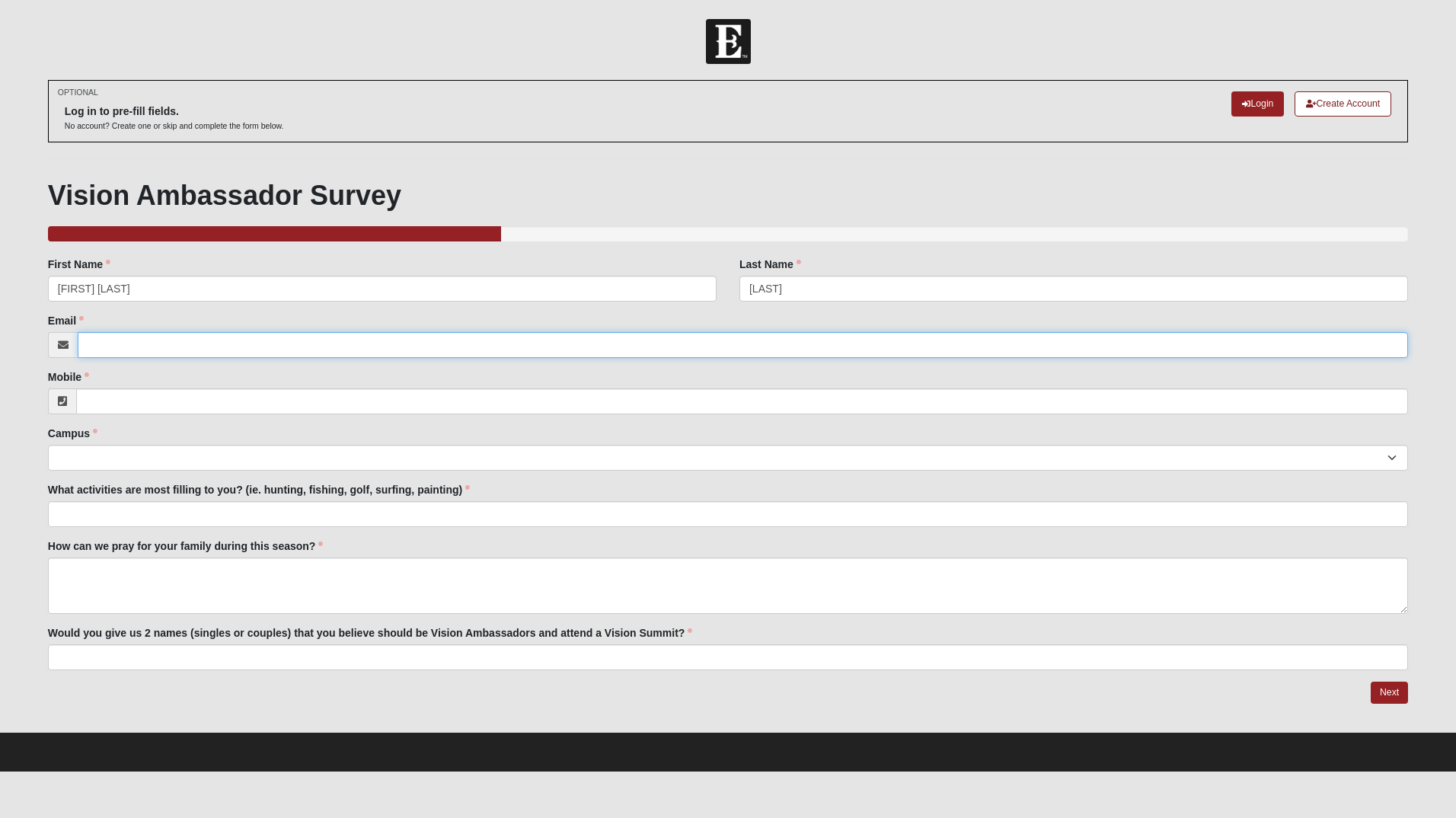 click on "Email" at bounding box center [742, 345] 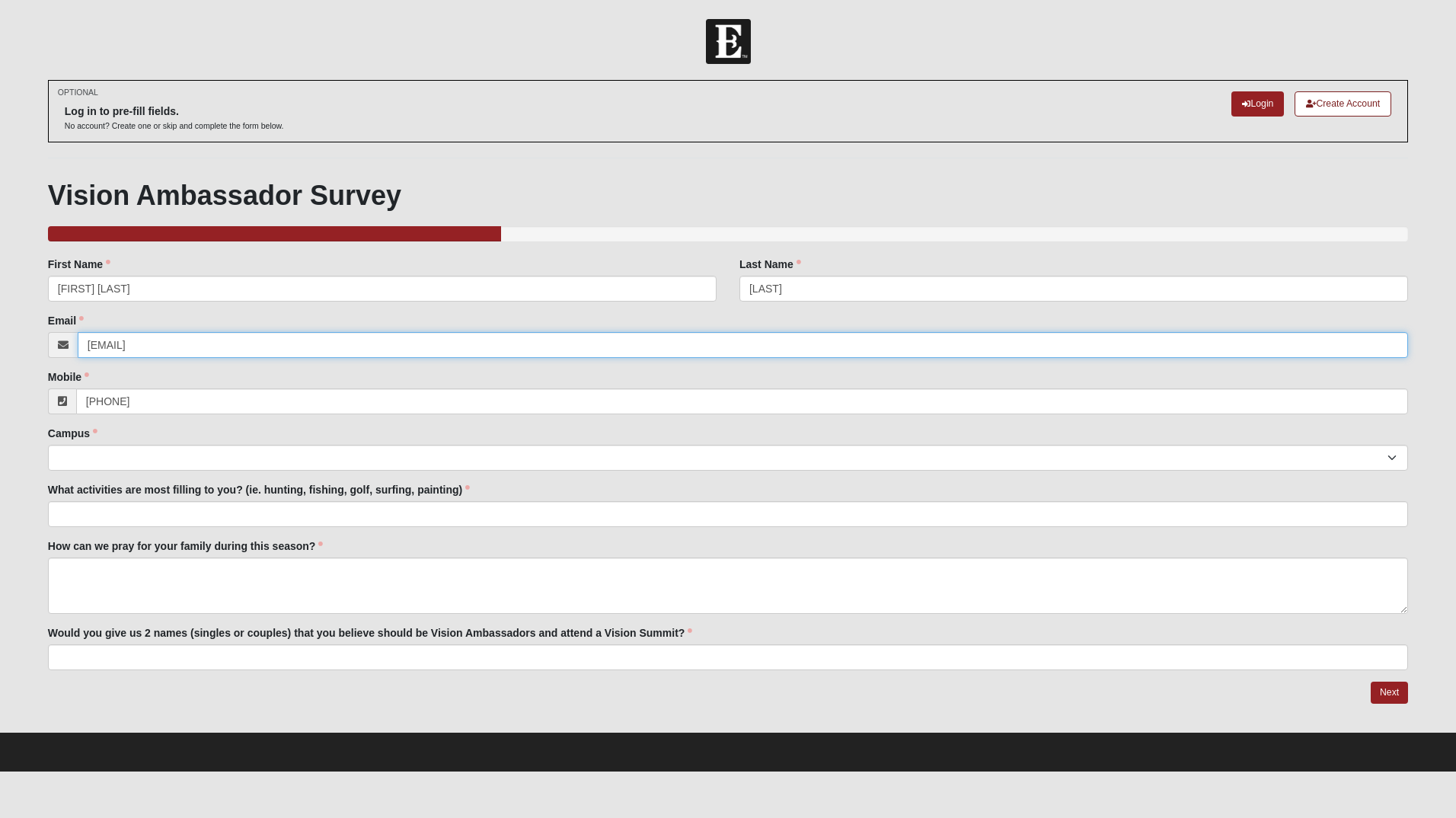 type on "[PHONE]" 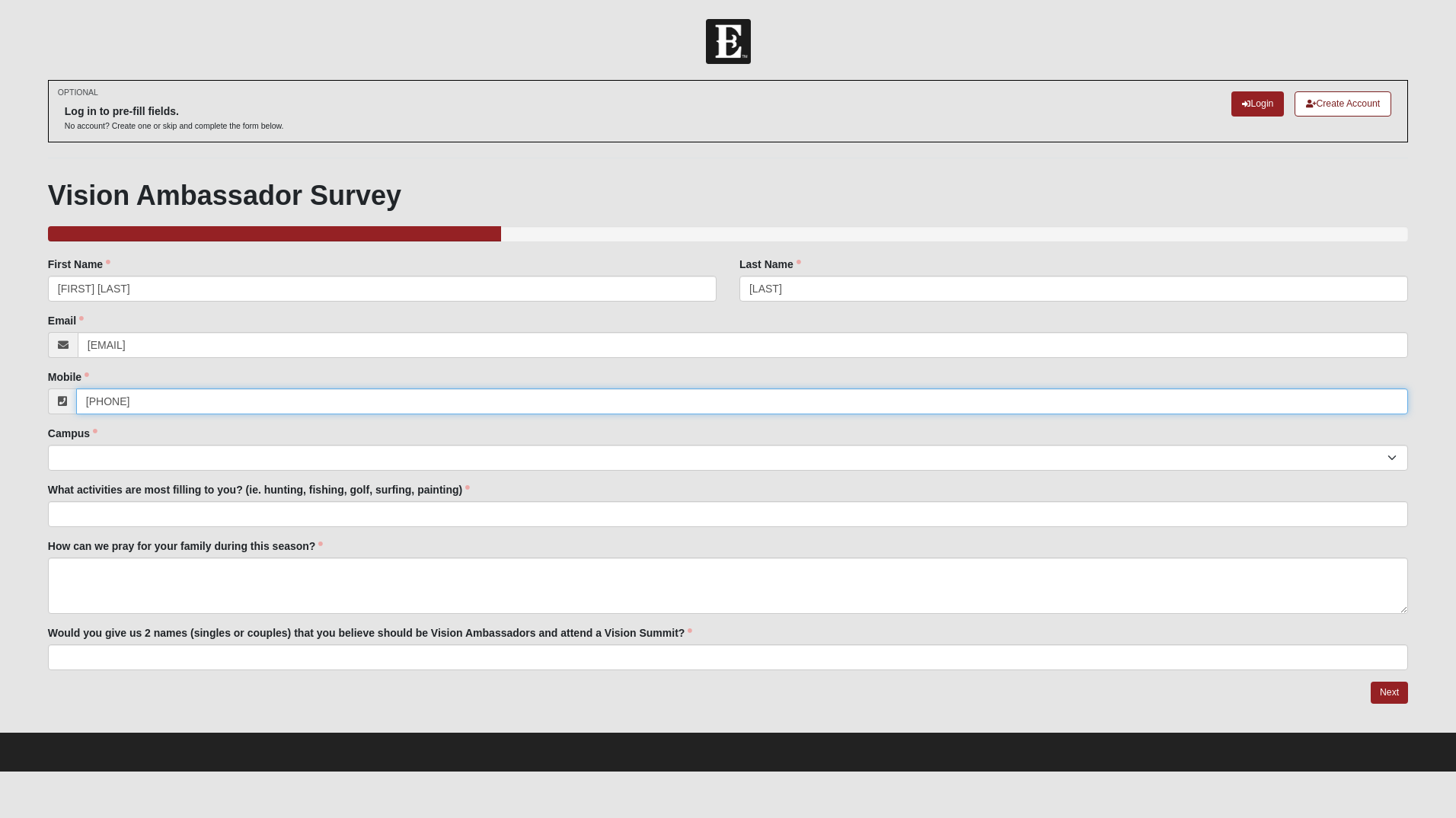 drag, startPoint x: 184, startPoint y: 404, endPoint x: 34, endPoint y: 391, distance: 150.56228 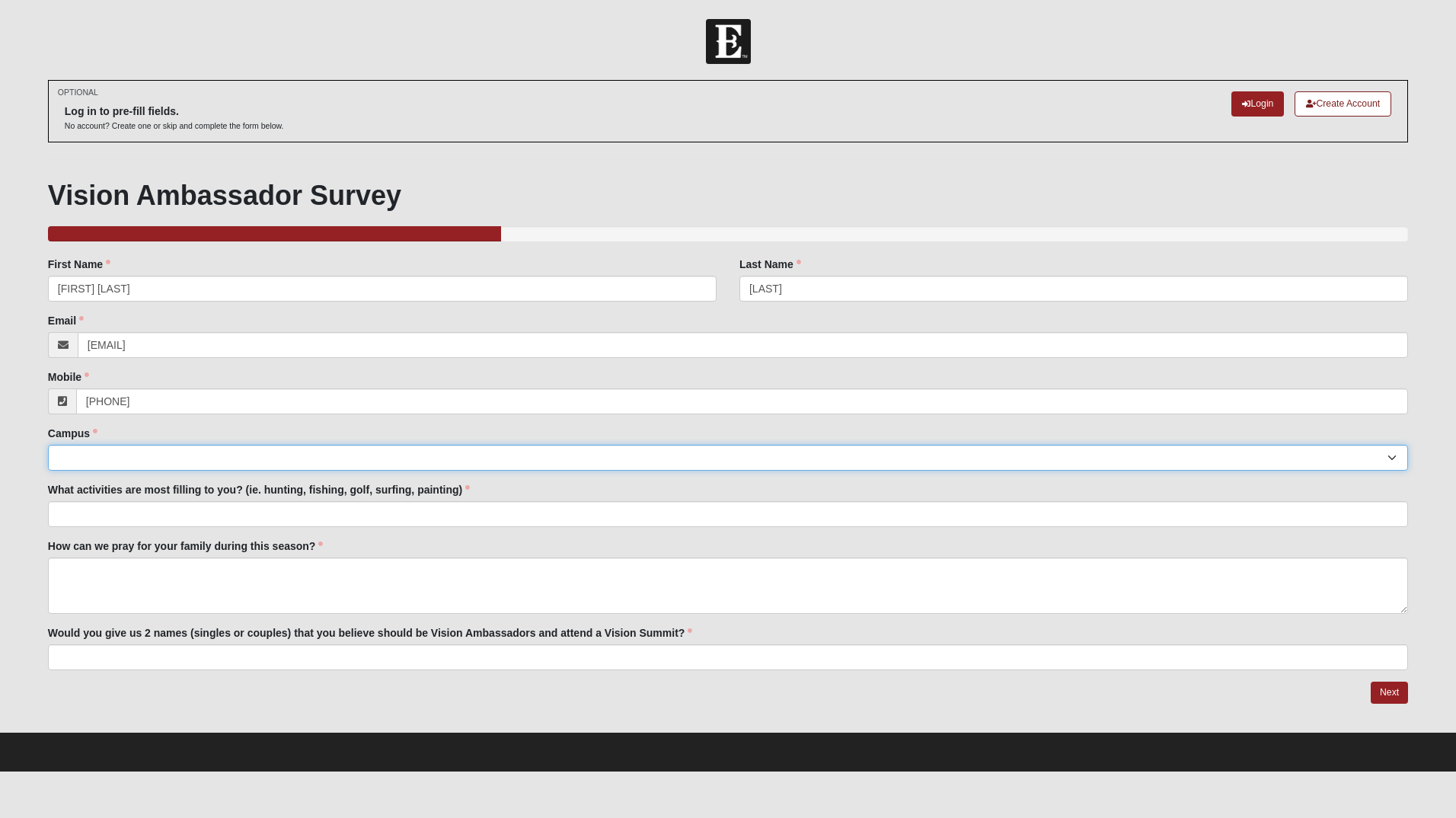 type on "[PHONE]" 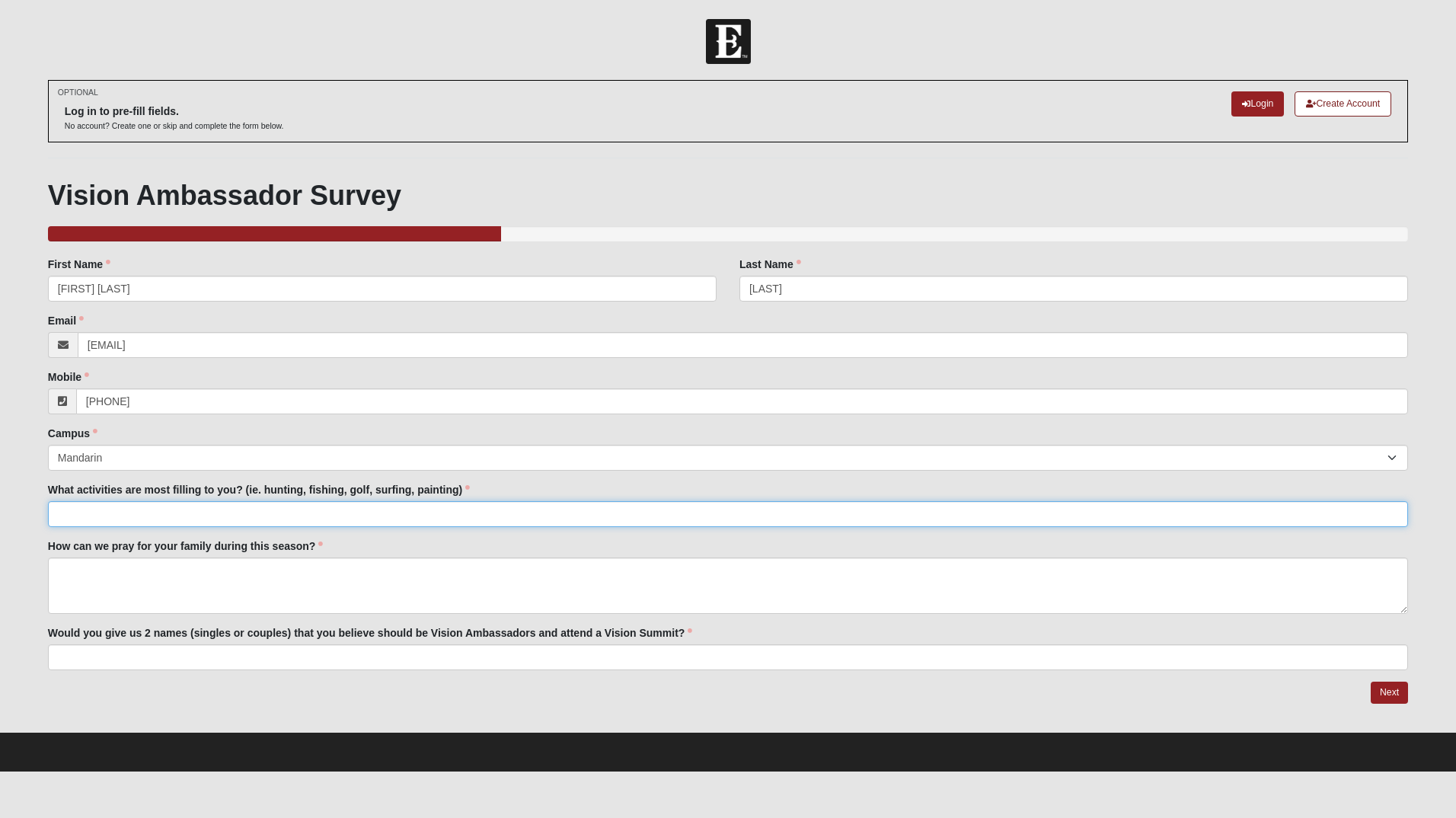 click on "What activities are most filling to you? (ie. hunting, fishing, golf, surfing, painting)" at bounding box center [728, 514] 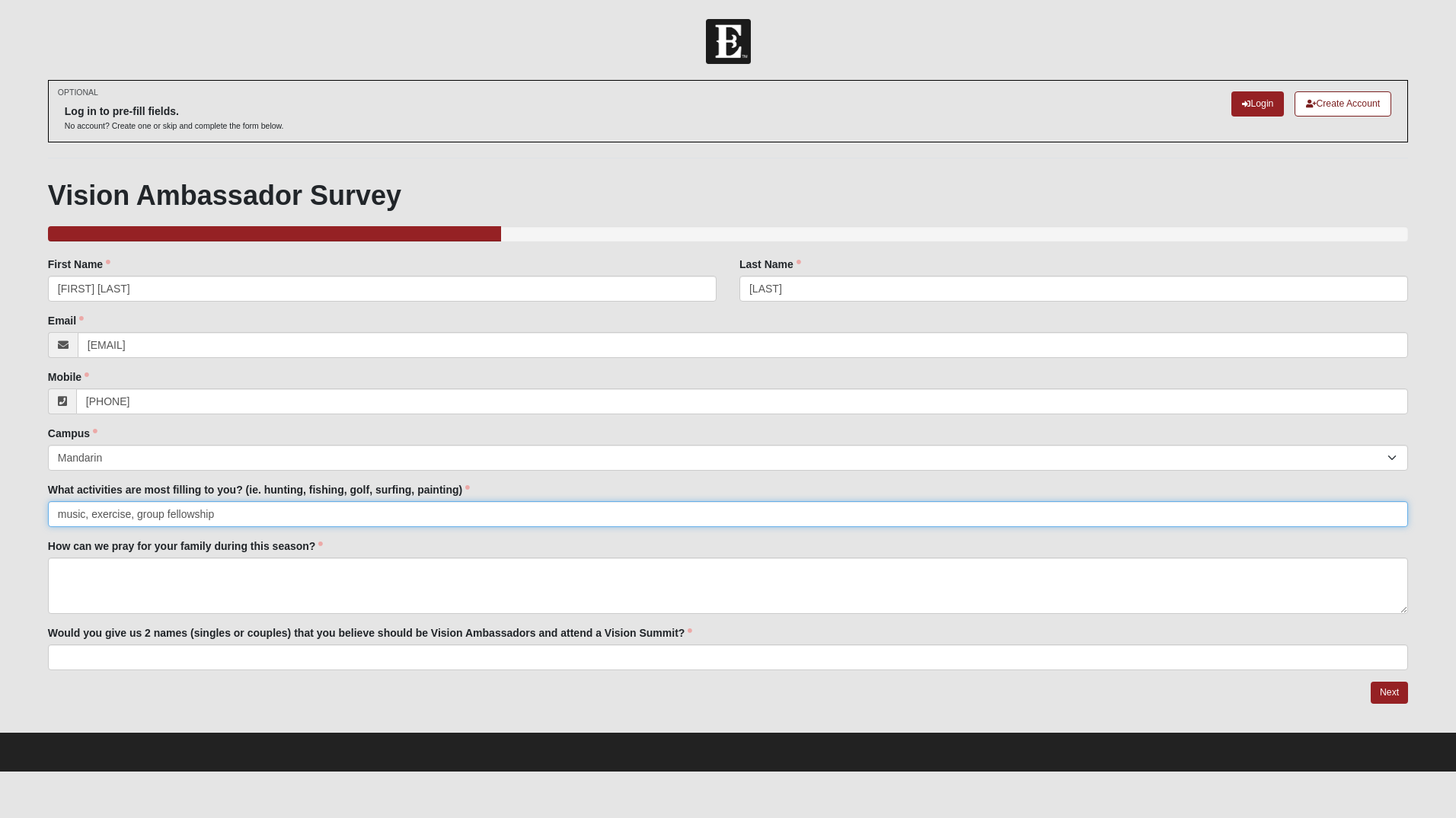 type on "music, exercise, group fellowship" 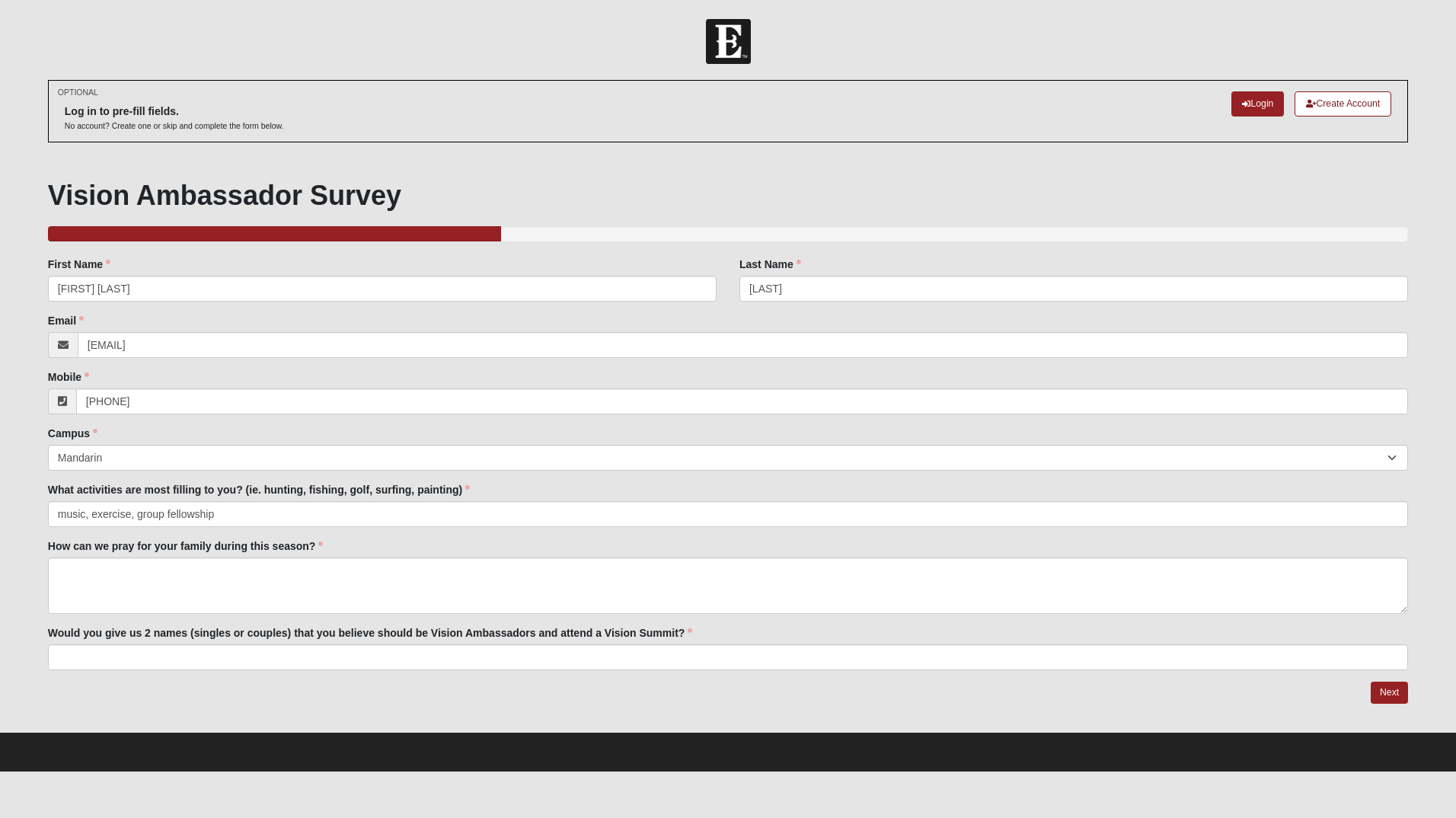 click on "Family Member to Register
First Name
[FIRST]
First Name is required.
Last Name
[LAST]
Last Name is required.
Email
[EMAIL]
Email address is not valid
Email is required.
Mobile
([PHONE])
Mobile is required.
Campus
Arlington
Baymeadows
Eleven22 Online
Fleming Island
Jesup
Mandarin
North Jax
Orange Park
Outpost
Palatka (Coming Soon)
Ponte Vedra
San Pablo
St. Johns
St. Augustine (Coming Soon)
Wildlight
NONE" at bounding box center (728, 463) 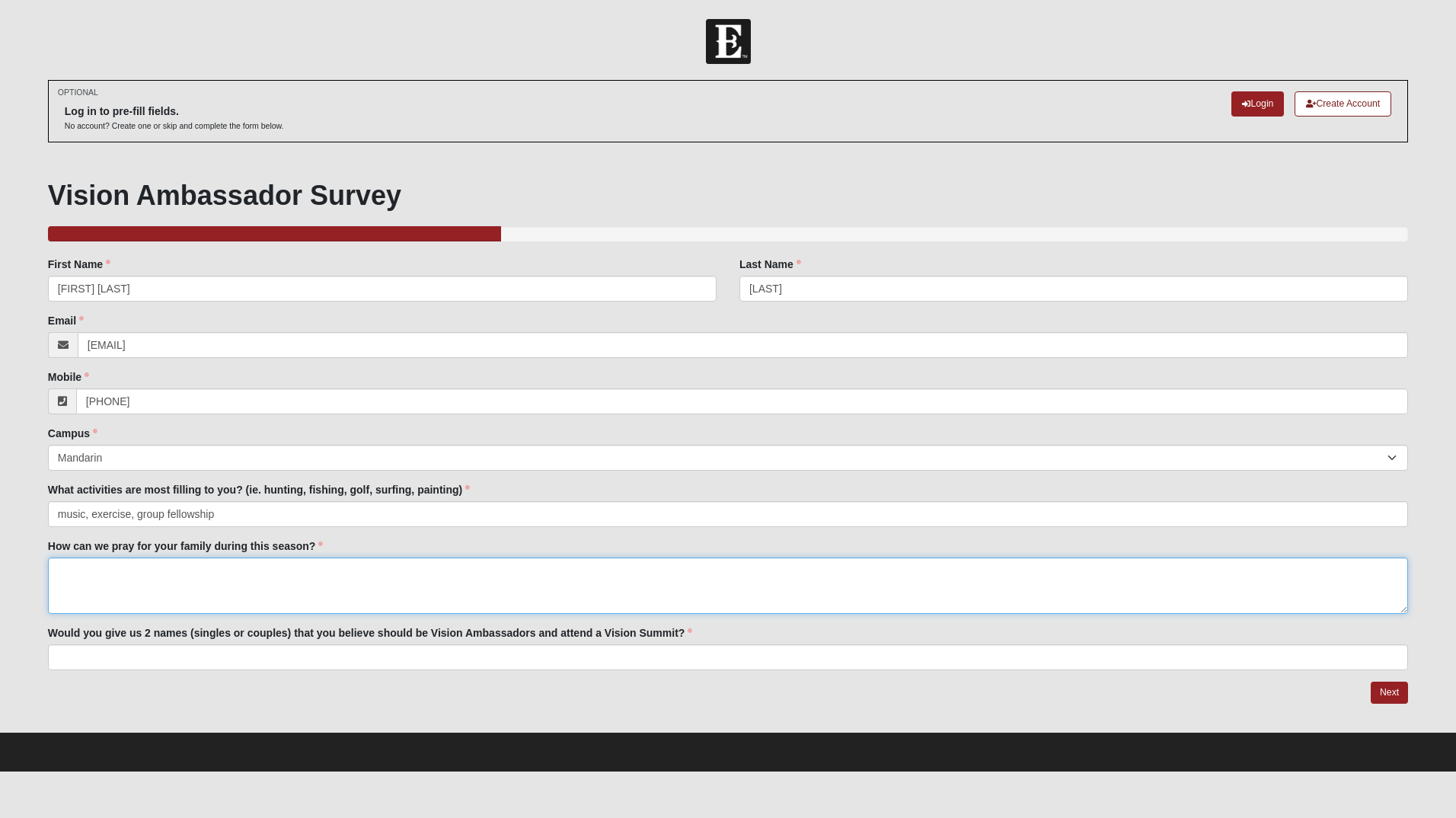 click on "How can we pray for your family during this season?" at bounding box center [728, 586] 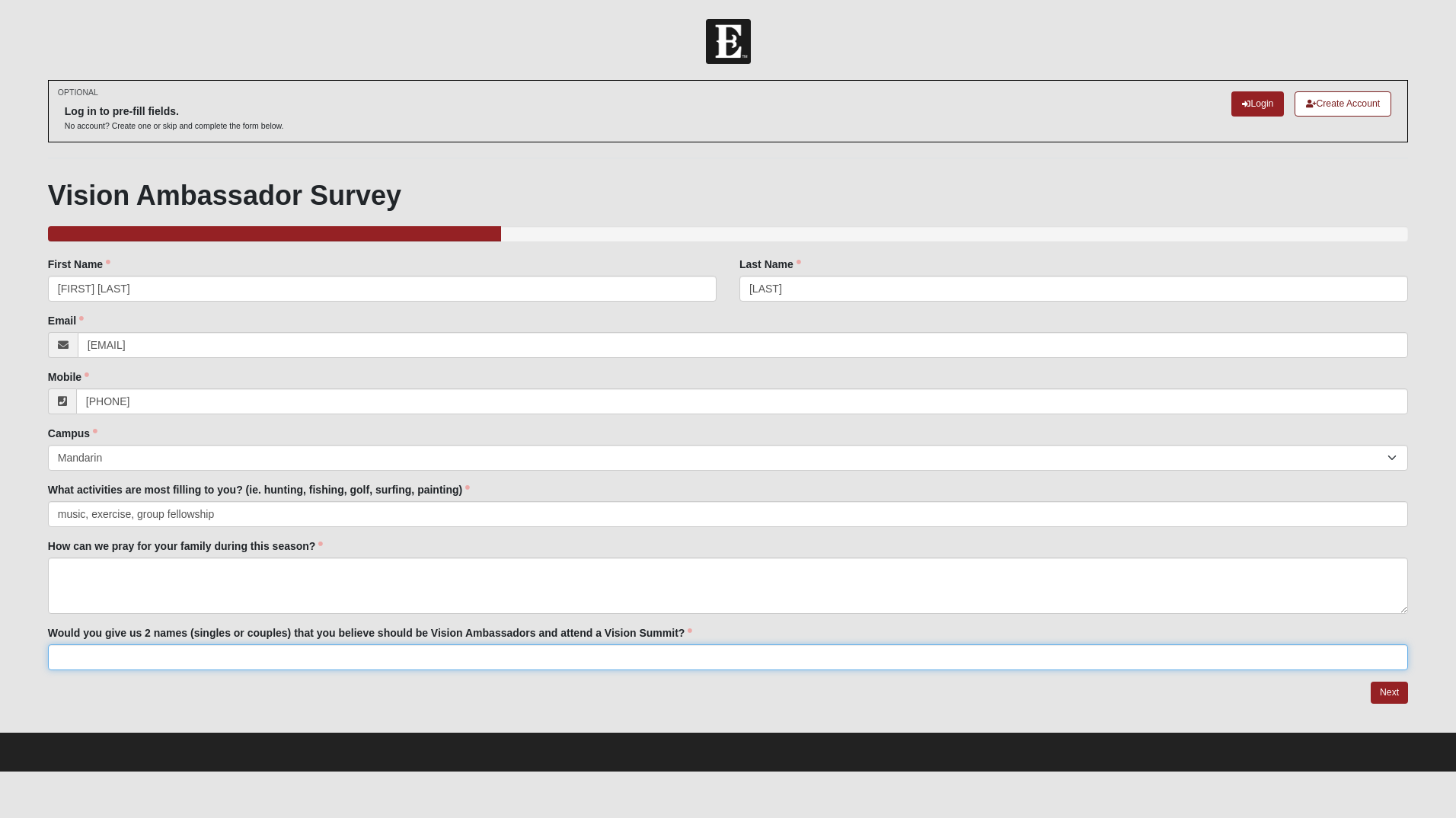click on "Would you give us 2 names (singles or couples) that you believe should be Vision Ambassadors and attend a Vision Summit?" at bounding box center (728, 657) 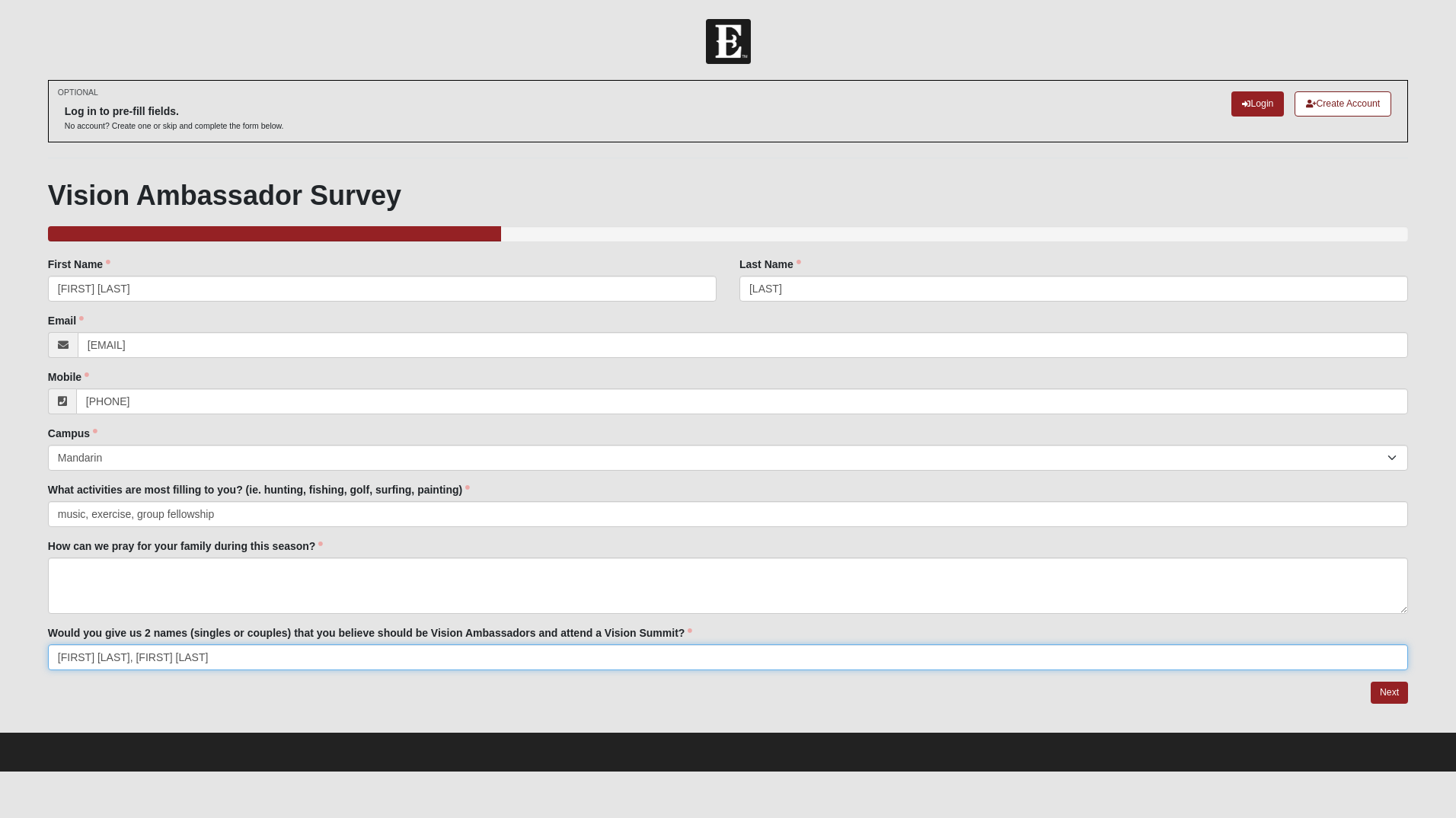 click on "[FIRST] [LAST], [FIRST] [LAST]" at bounding box center [728, 657] 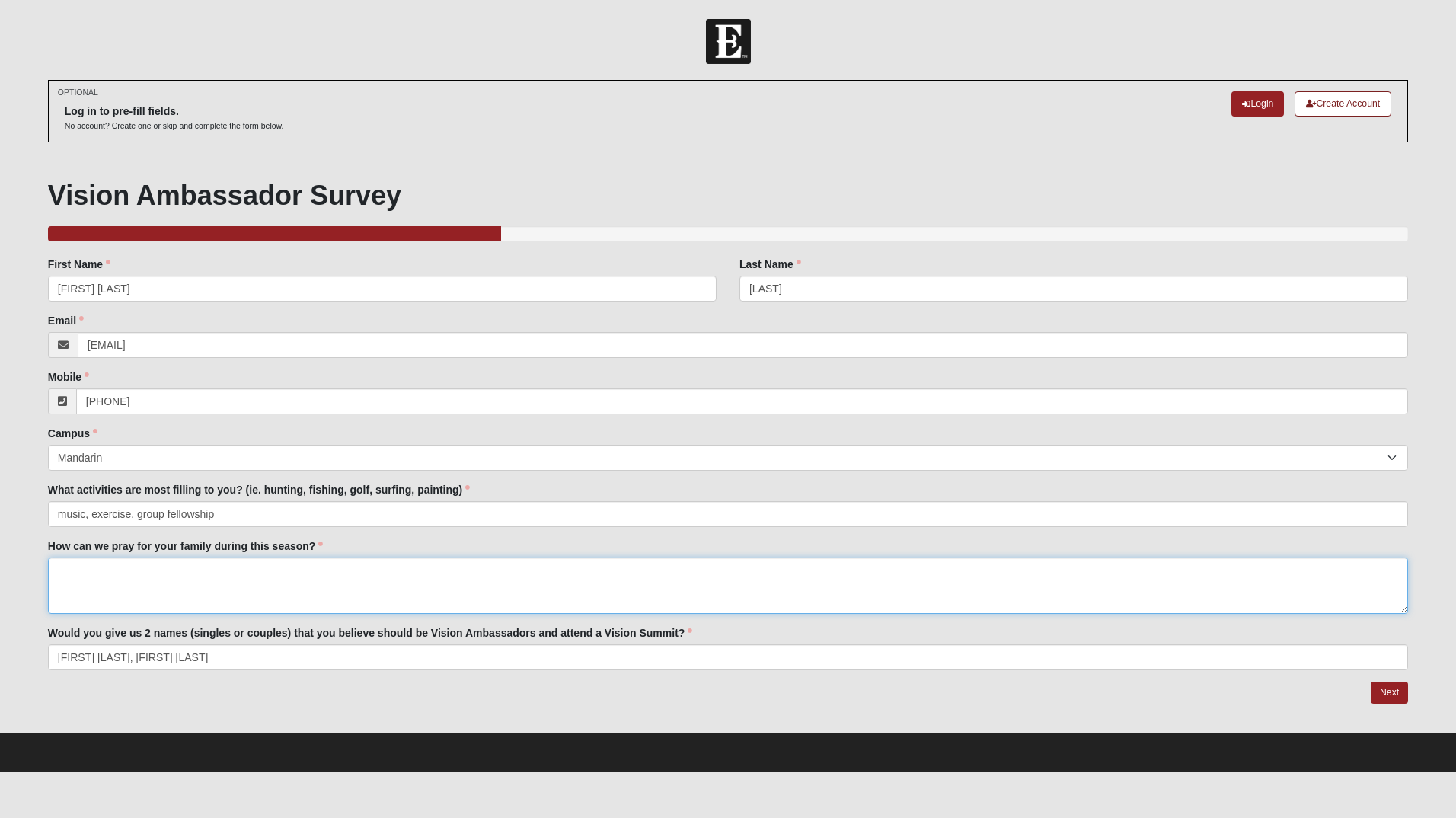 click on "How can we pray for your family during this season?" at bounding box center [728, 586] 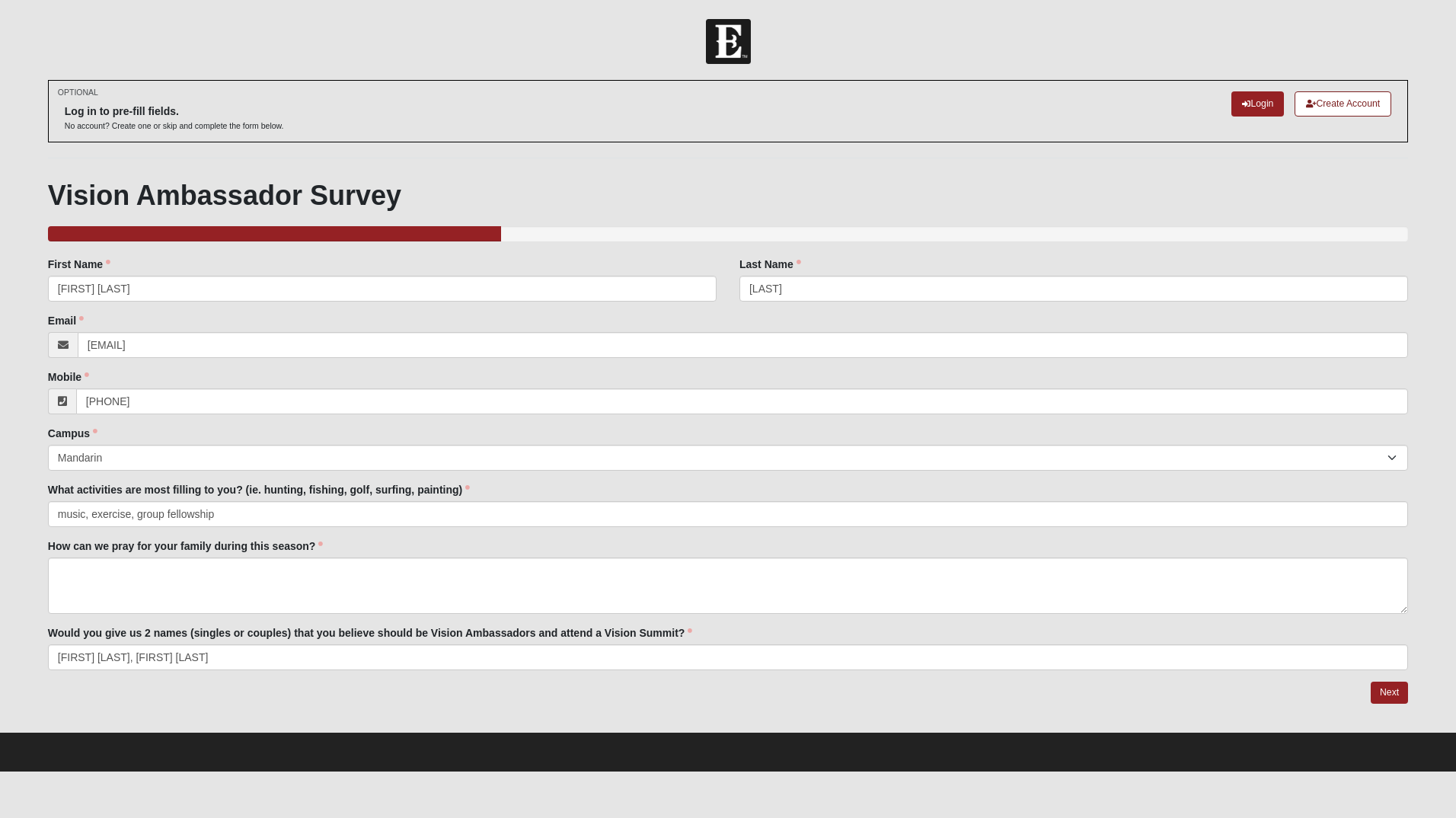 click on "What activities are most filling to you? (ie. hunting, fishing, golf, surfing, painting)
music, exercise, group fellowship
What activities are most filling to you? (ie. hunting, fishing, golf, surfing, painting) is required." at bounding box center (728, 504) 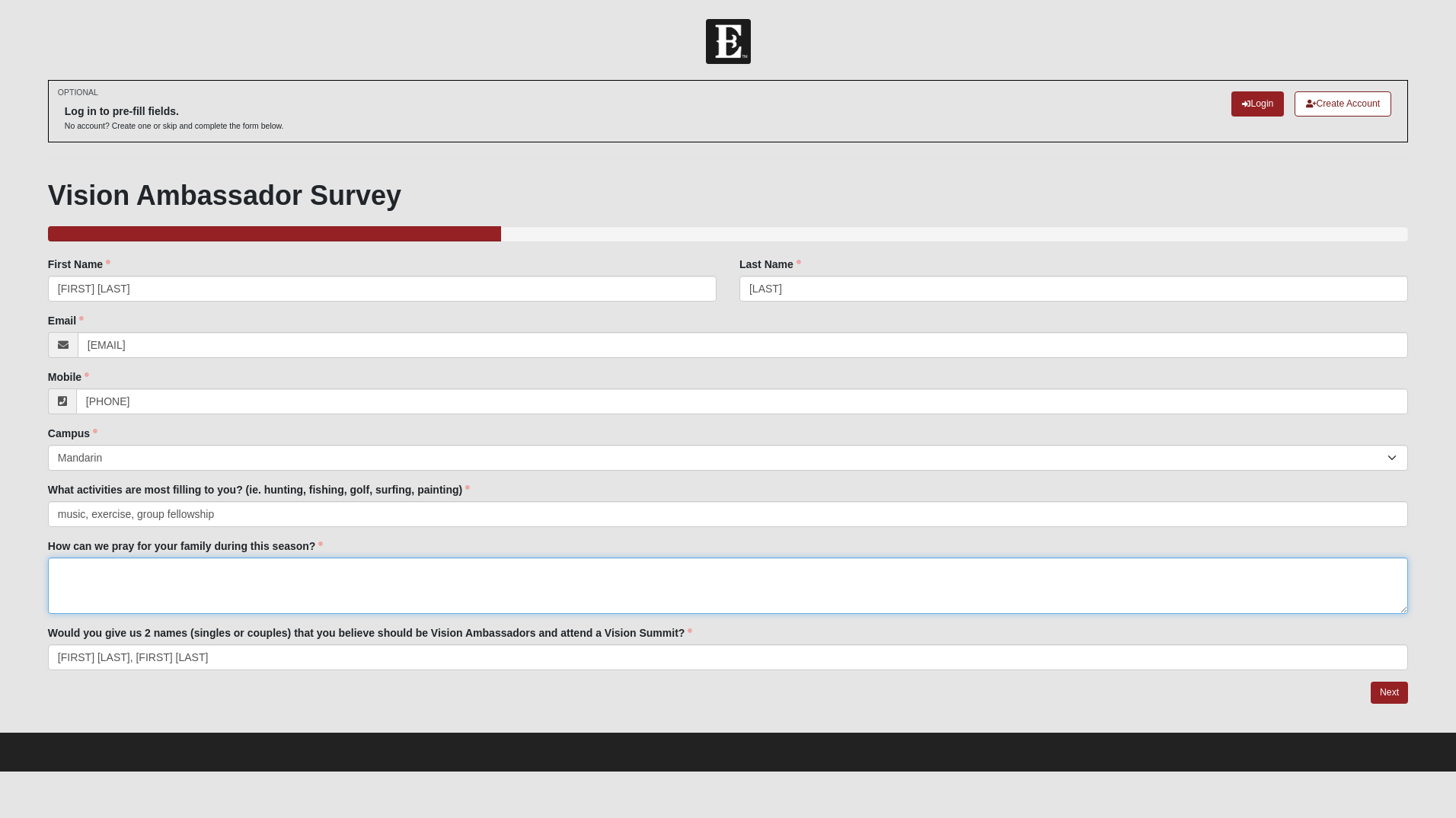 click on "How can we pray for your family during this season?" at bounding box center (728, 586) 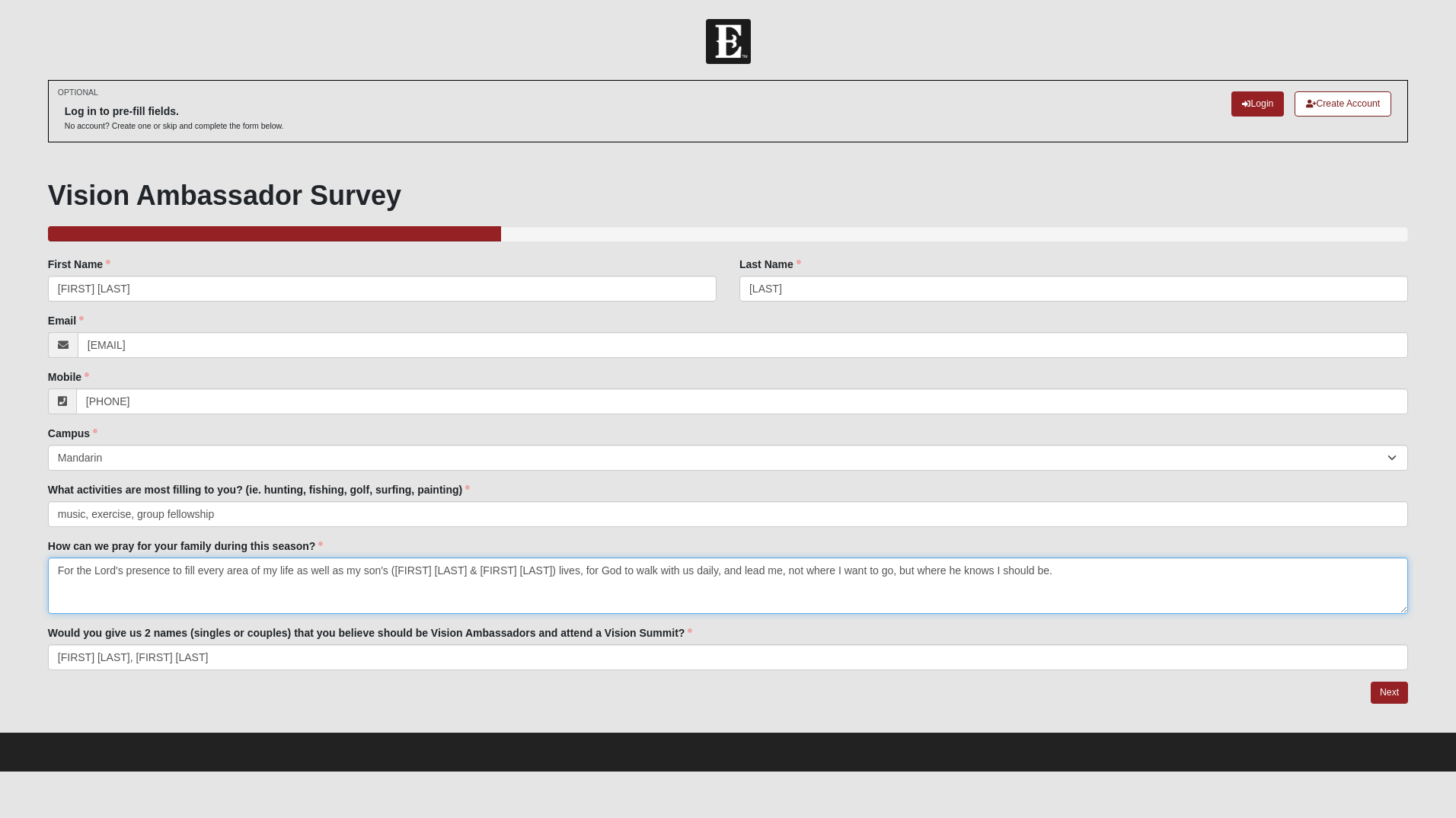 drag, startPoint x: 298, startPoint y: 571, endPoint x: 501, endPoint y: 572, distance: 203.00246 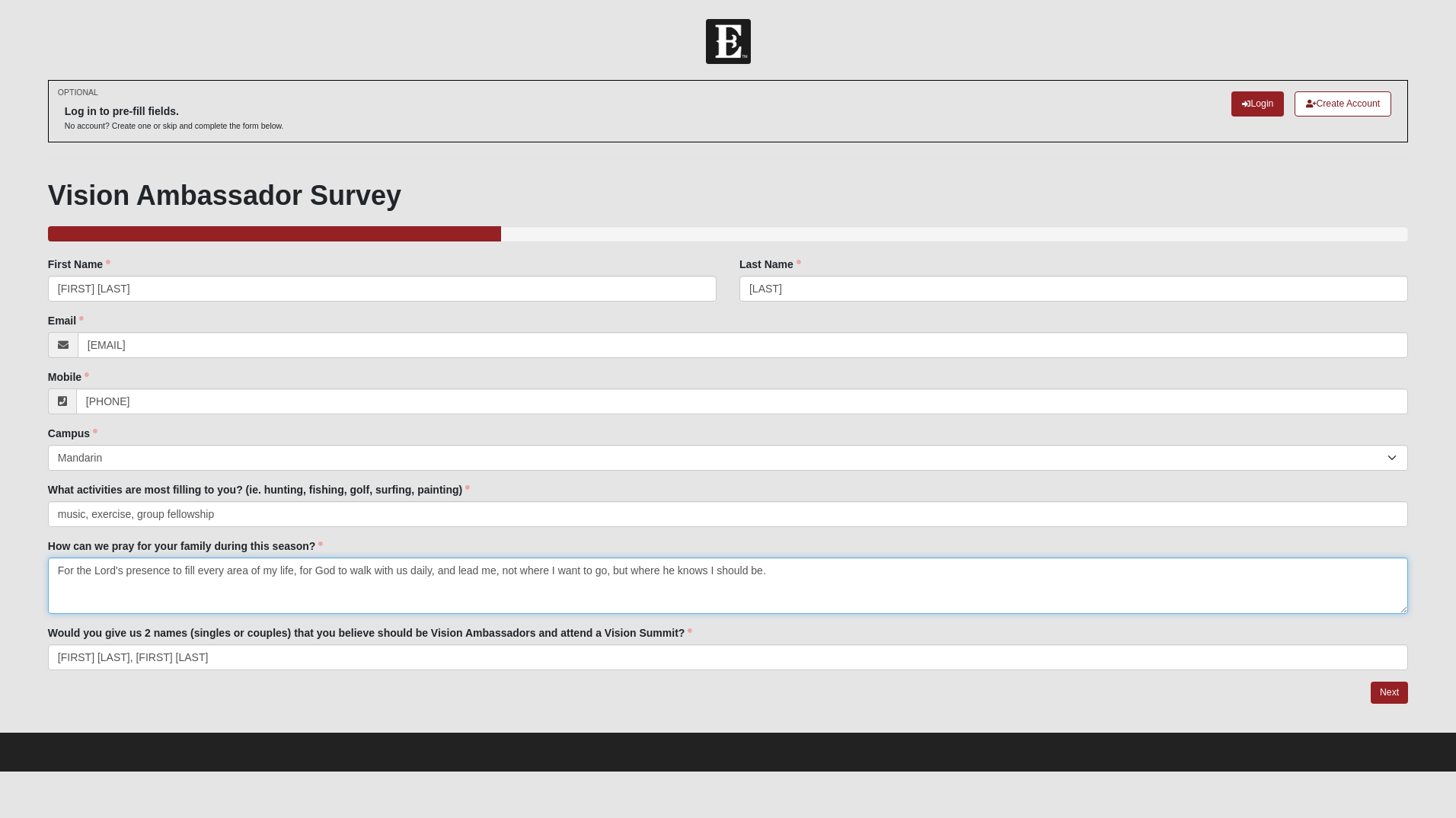 click on "For the Lord's presence to fill every area of my life, for God to walk with us daily, and lead me, not where I want to go, but where he knows I should be." at bounding box center [728, 586] 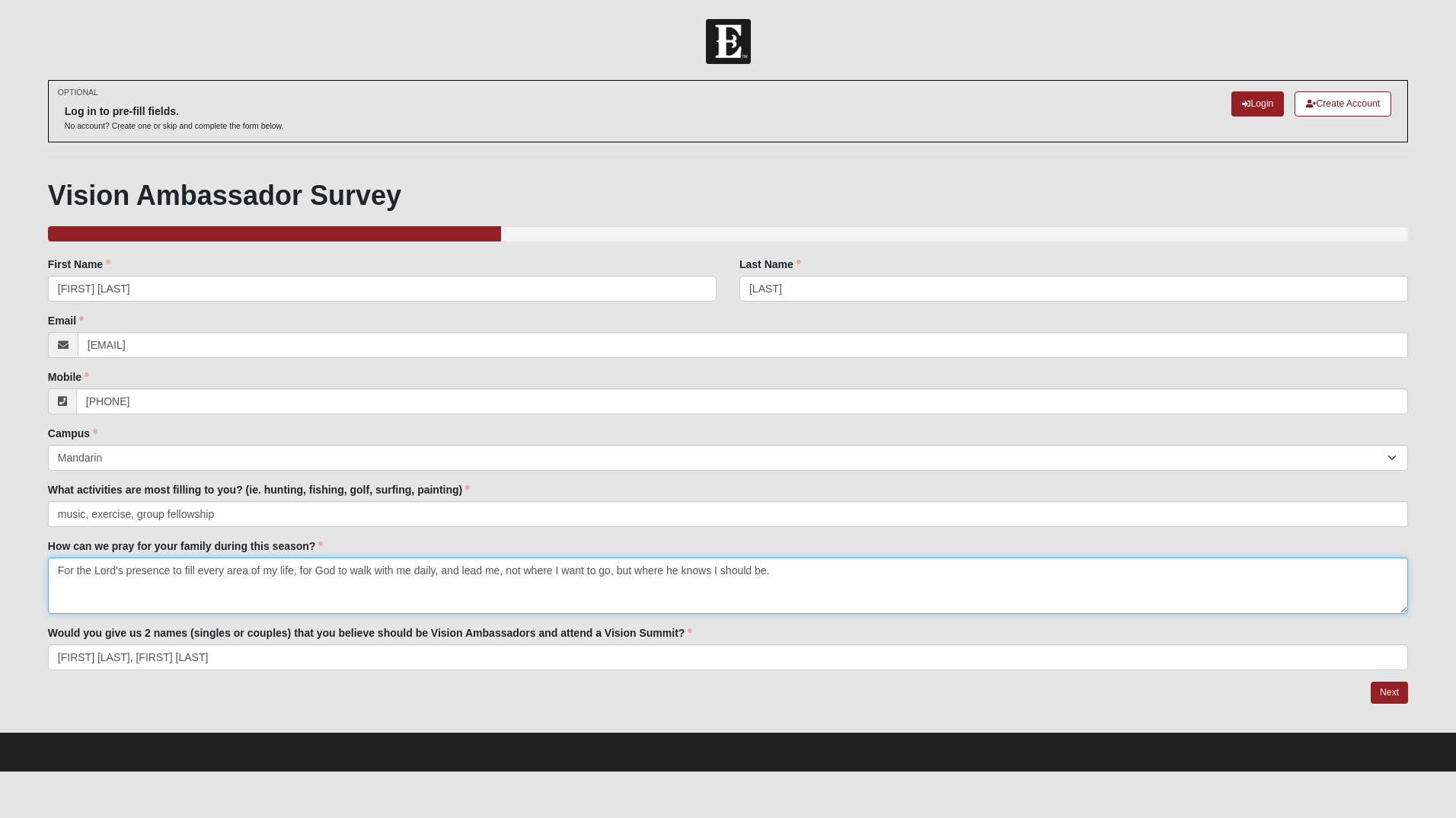 click on "For the Lord's presence to fill every area of my life, for God to walk with me daily, and lead me, not where I want to go, but where he knows I should be." at bounding box center [728, 586] 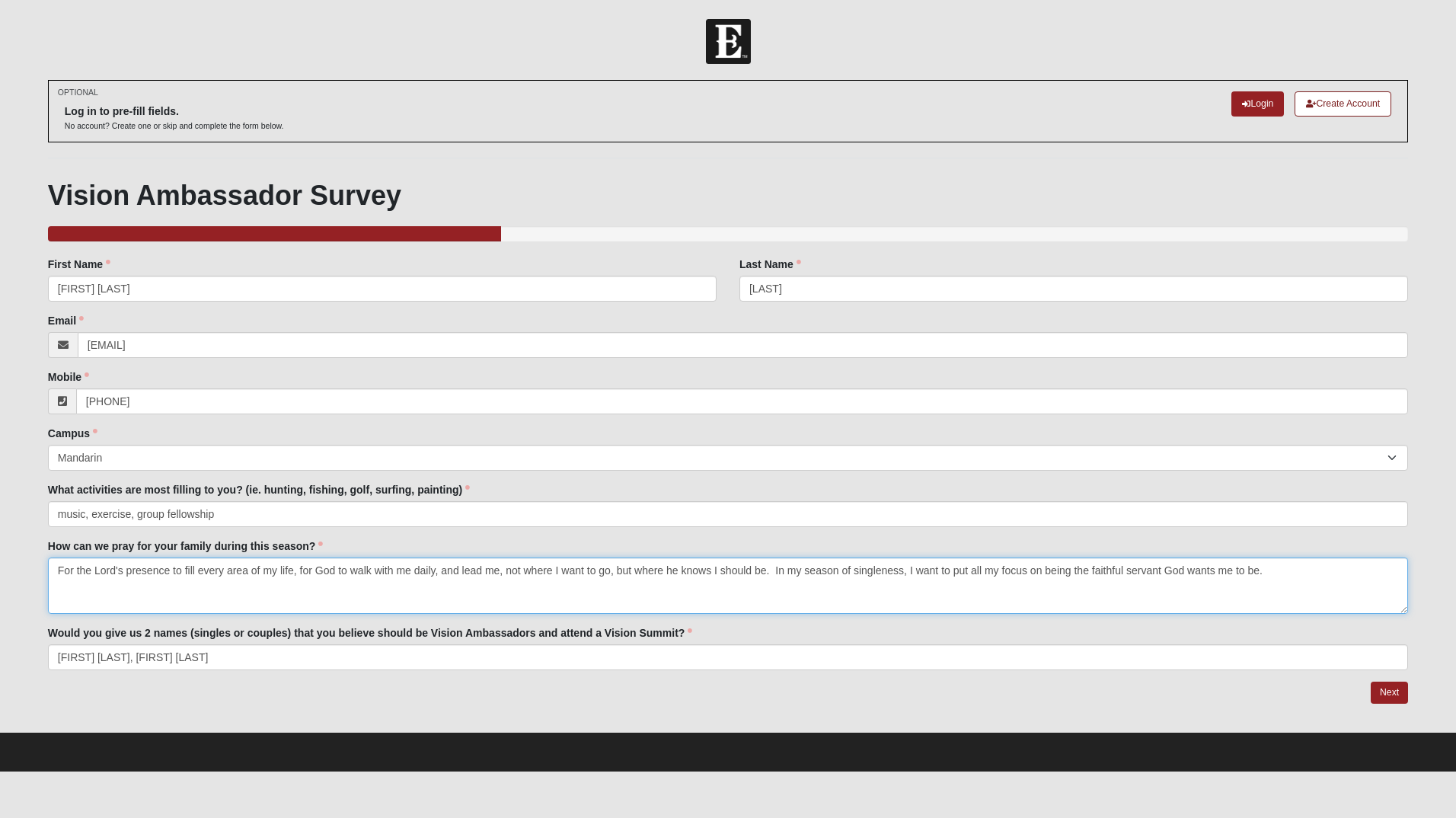 click on "For the Lord's presence to fill every area of my life, for God to walk with me daily, and lead me, not where I want to go, but where he knows I should be.  In my season of singleness, I want to put all my focus on being the faithful servant God wants me to be." at bounding box center [728, 586] 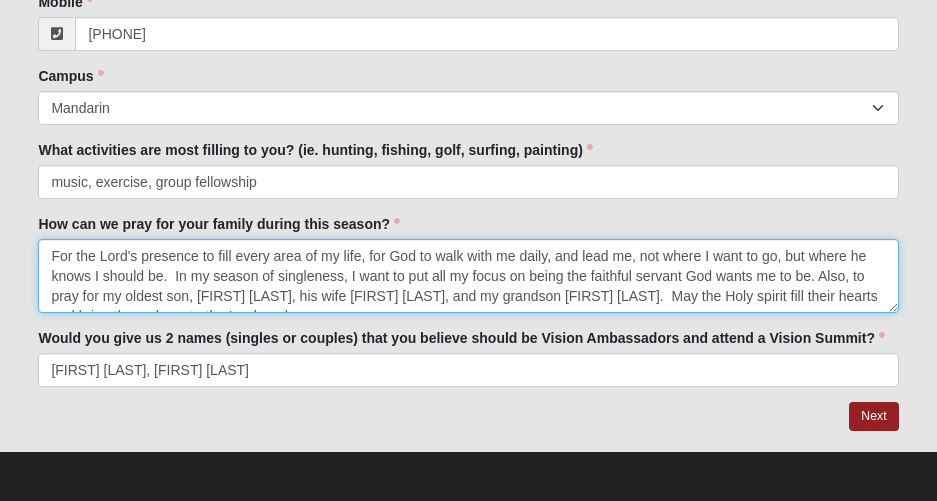 scroll, scrollTop: 627, scrollLeft: 0, axis: vertical 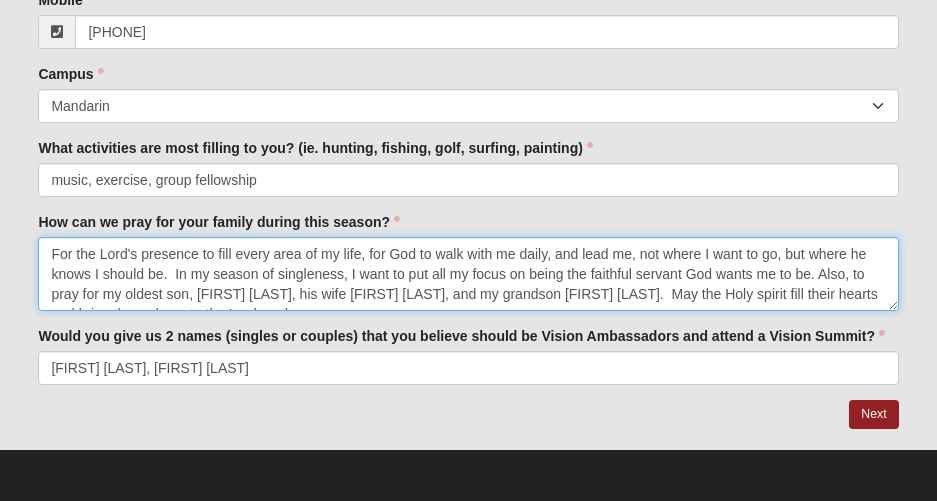 click on "For the Lord's presence to fill every area of my life, for God to walk with me daily, and lead me, not where I want to go, but where he knows I should be.  In my season of singleness, I want to put all my focus on being the faithful servant God wants me to be. Also, to pray for my oldest son, [FIRST] [LAST], his wife [FIRST] [LAST], and my grandson [FIRST] [LAST].  May the Holy spirit fill their hearts and bring them closer to the Lord, and" at bounding box center (468, 274) 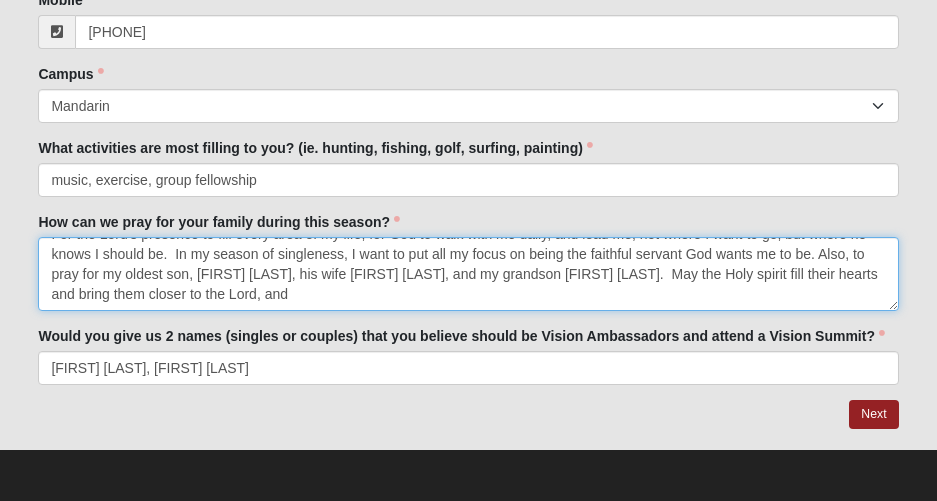drag, startPoint x: 861, startPoint y: 297, endPoint x: 811, endPoint y: 291, distance: 50.358715 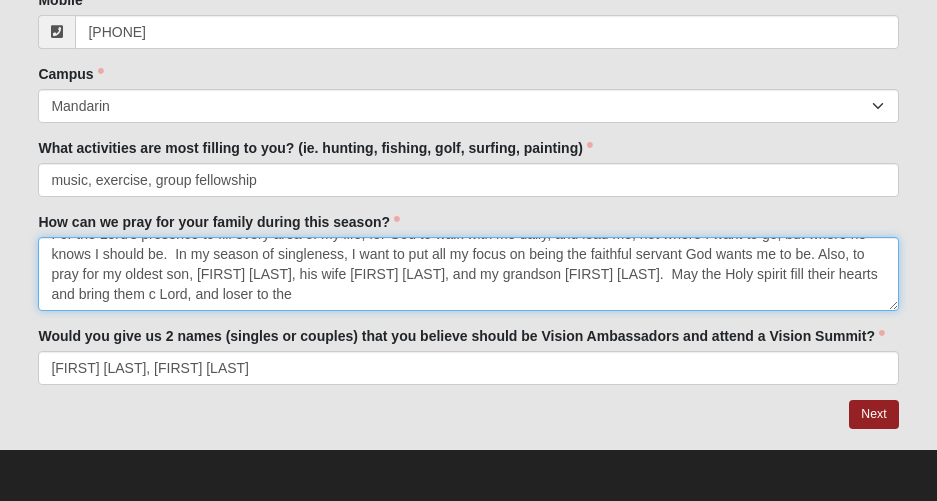 scroll, scrollTop: 0, scrollLeft: 0, axis: both 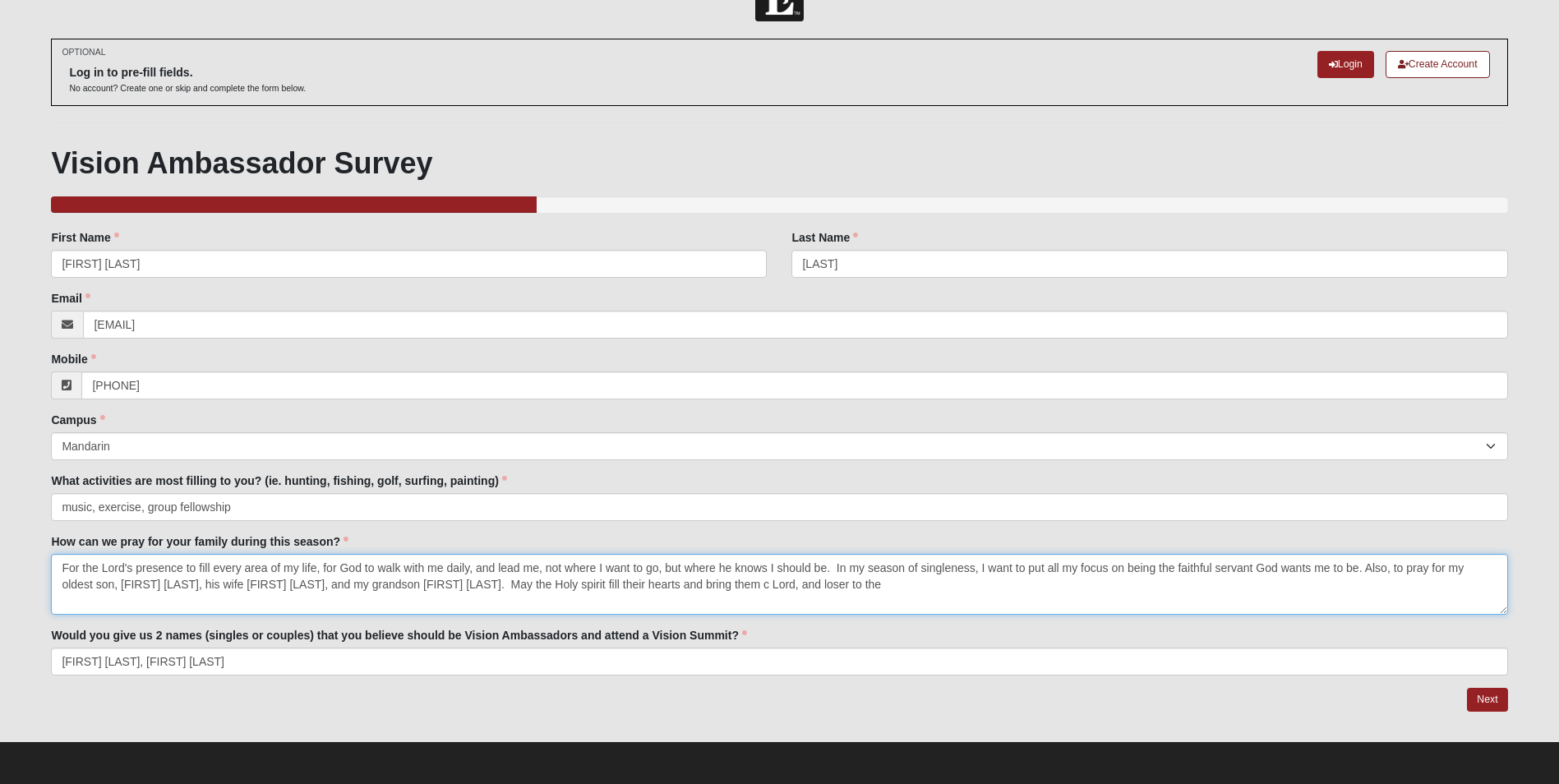 drag, startPoint x: 729, startPoint y: 583, endPoint x: 548, endPoint y: 588, distance: 181.069 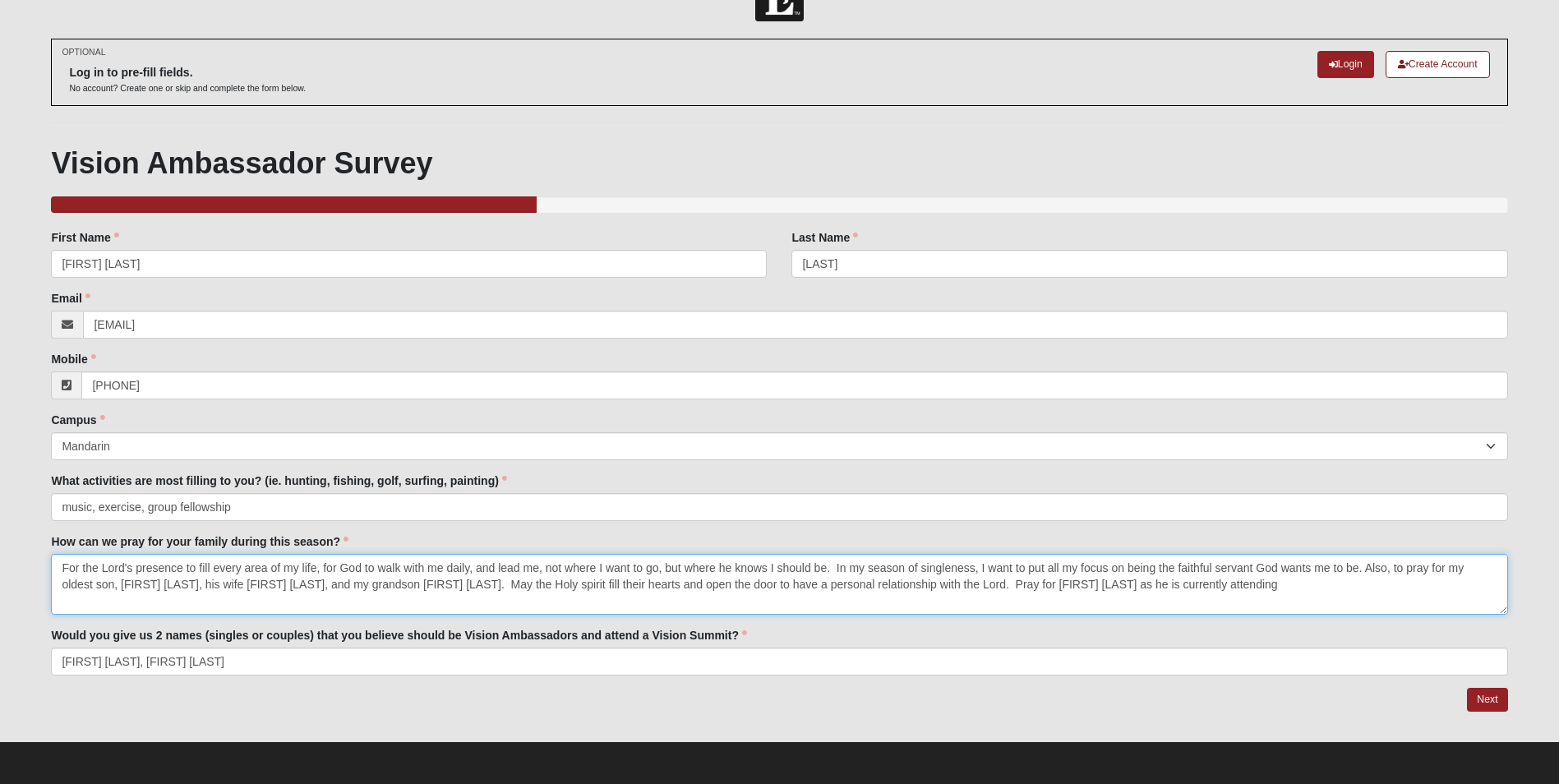 drag, startPoint x: 149, startPoint y: 584, endPoint x: 159, endPoint y: 580, distance: 11 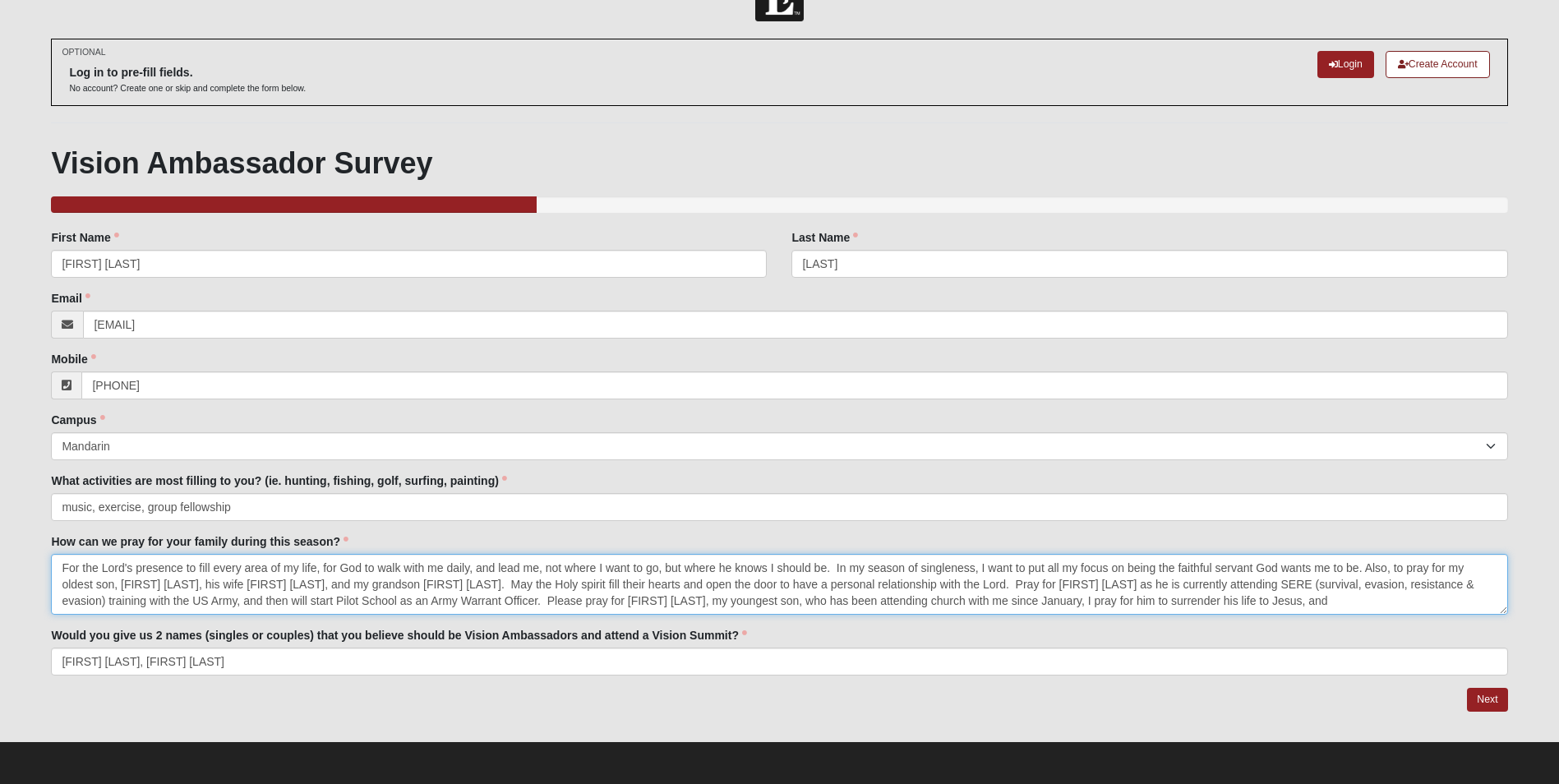 click on "For the Lord's presence to fill every area of my life, for God to walk with me daily, and lead me, not where I want to go, but where he knows I should be.  In my season of singleness, I want to put all my focus on being the faithful servant God wants me to be. Also, to pray for my oldest son, [FIRST] [LAST], his wife [FIRST] [LAST], and my grandson [FIRST] [LAST].  May the Holy spirit fill their hearts and open the door to have a personal relationship with the Lord.  Pray for [FIRST] [LAST] as he is currently attending SERE (survival, evasion, resistance & evasion) training with the US Army, and then will start Pilot School as an Army Warrant Officer.  Please pray for [FIRST] [LAST], my youngest son, who has been attending church with me since January, I pray for him to surrender his life to Jesus, and" at bounding box center [779, 584] 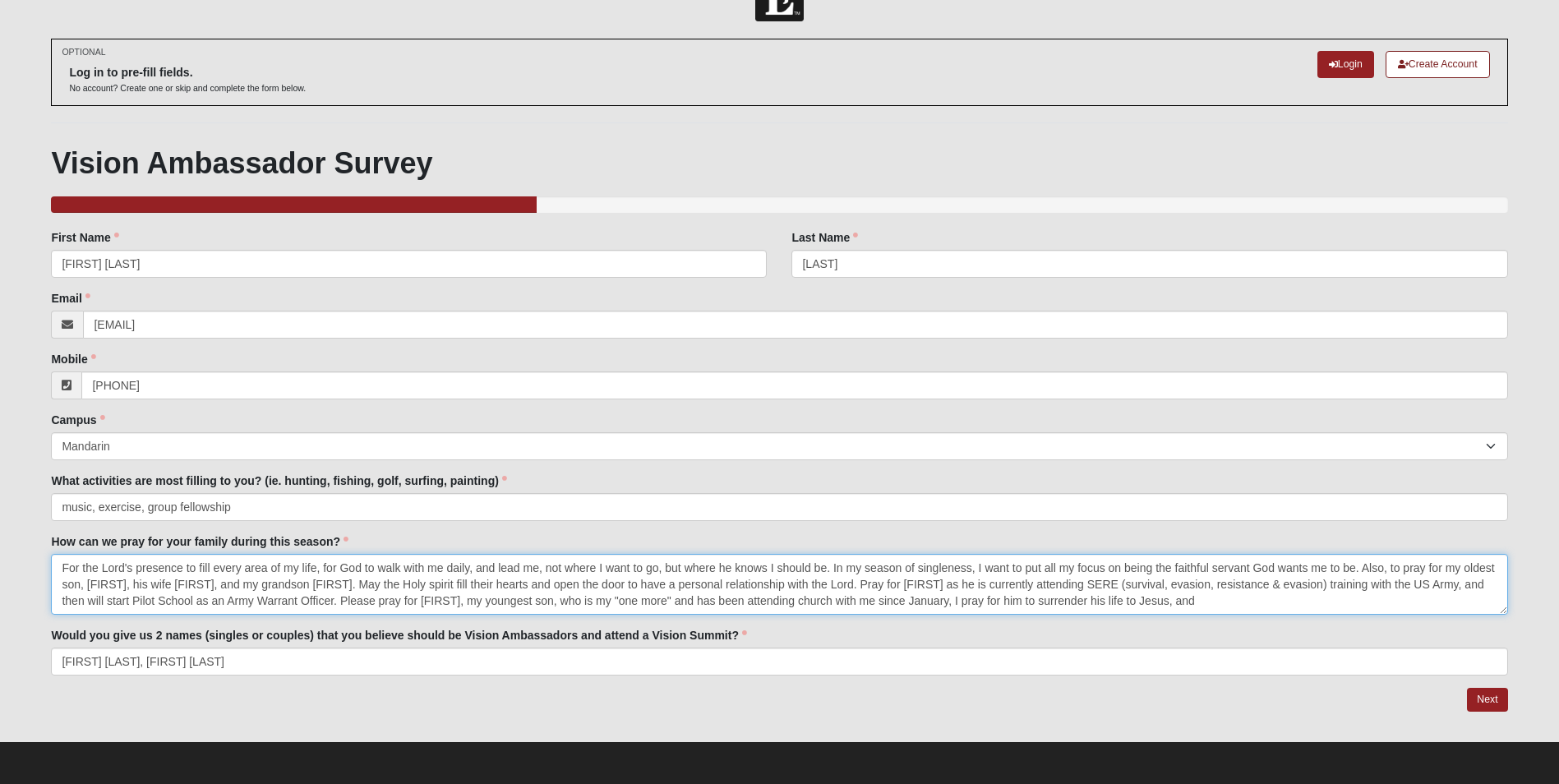 click on "For the Lord's presence to fill every area of my life, for God to walk with me daily, and lead me, not where I want to go, but where he knows I should be. In my season of singleness, I want to put all my focus on being the faithful servant God wants me to be. Also, to pray for my oldest son, [FIRST], his wife [FIRST], and my grandson [FIRST]. May the Holy spirit fill their hearts and open the door to have a personal relationship with the Lord. Pray for [FIRST] as he is currently attending SERE (survival, evasion, resistance & evasion) training with the US Army, and then will start Pilot School as an Army Warrant Officer. Please pray for [FIRST], my youngest son, who is my "one more" and has been attending church with me since January, I pray for him to surrender his life to Jesus, and" at bounding box center [779, 584] 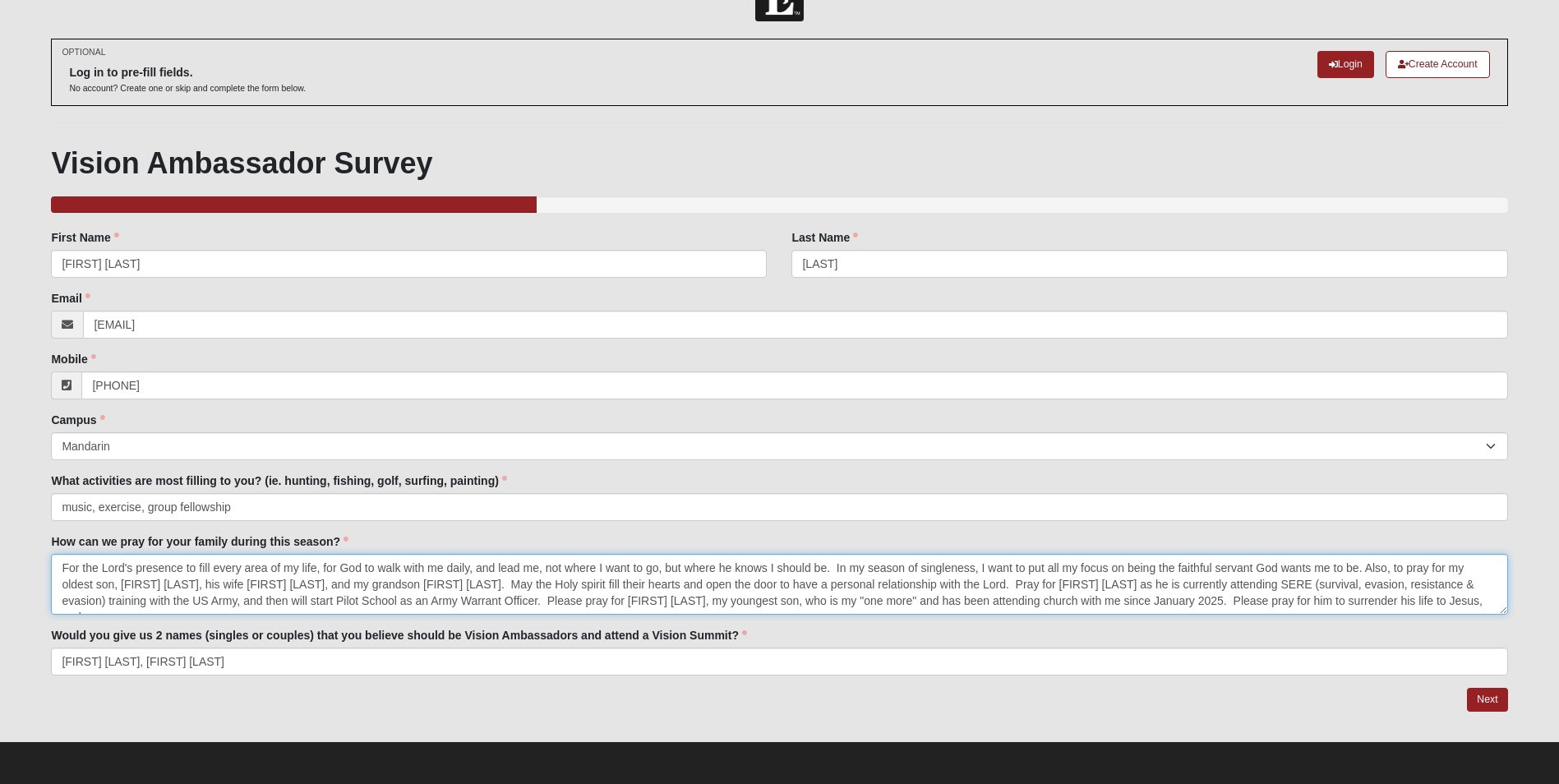 click on "For the Lord's presence to fill every area of my life, for God to walk with me daily, and lead me, not where I want to go, but where he knows I should be.  In my season of singleness, I want to put all my focus on being the faithful servant God wants me to be. Also, to pray for my oldest son, [FIRST] [LAST], his wife [FIRST] [LAST], and my grandson [FIRST] [LAST].  May the Holy spirit fill their hearts and open the door to have a personal relationship with the Lord.  Pray for [FIRST] [LAST] as he is currently attending SERE (survival, evasion, resistance & evasion) training with the US Army, and then will start Pilot School as an Army Warrant Officer.  Please pray for [FIRST] [LAST], my youngest son, who is my "one more" and has been attending church with me since January 2025.  Please pray for him to surrender his life to Jesus, and" at bounding box center [779, 584] 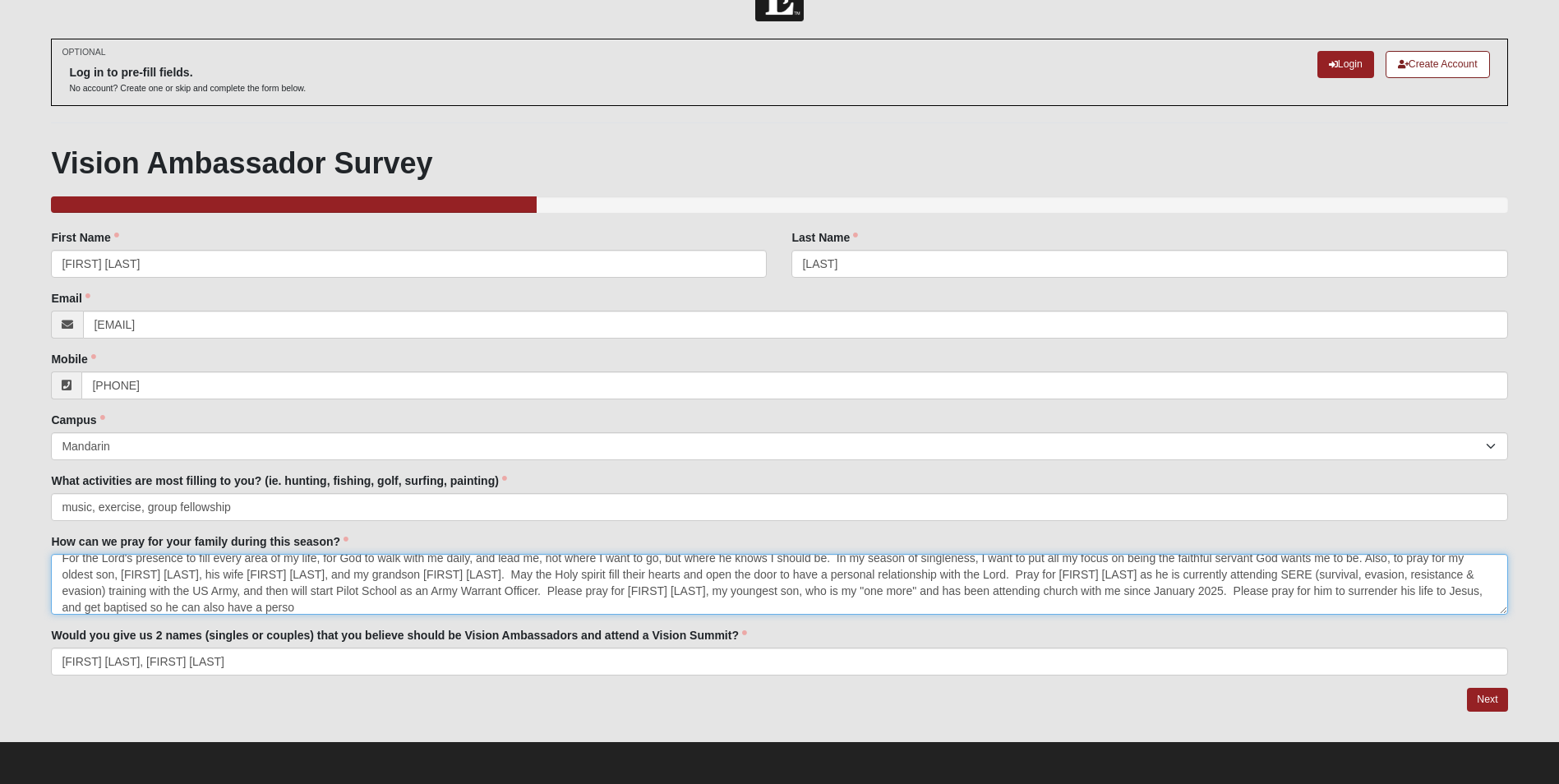 scroll, scrollTop: 0, scrollLeft: 0, axis: both 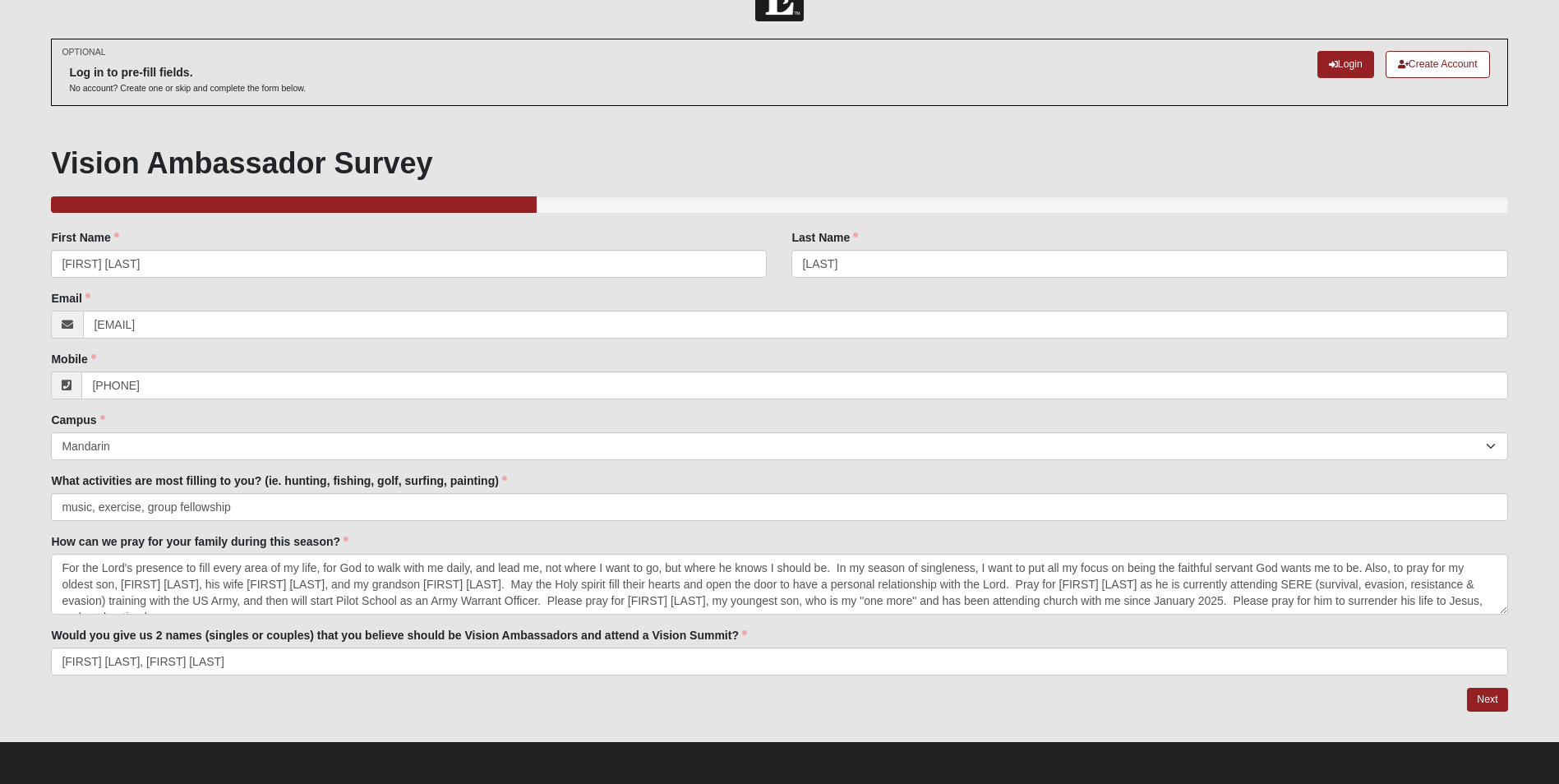click on "Would you give us 2 names (singles or couples) that you believe should be Vision Ambassadors and attend a Vision Summit?
[FIRST] [LAST], [FIRST] [LAST]
Would you give us 2 names (singles or couples) that you believe should be Vision Ambassadors and attend a Vision Summit? is required." at bounding box center (779, 651) 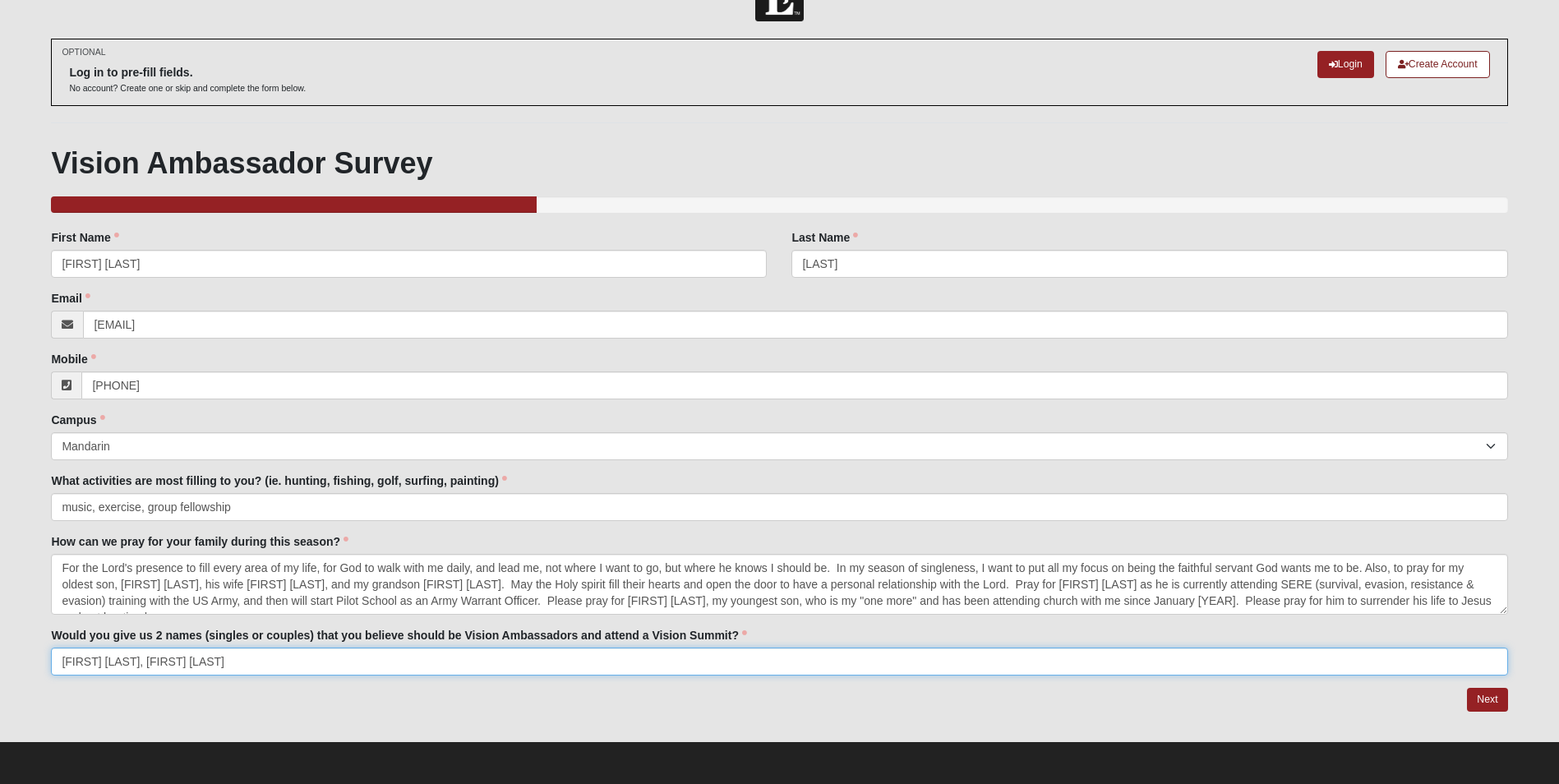 click on "[FIRST] [LAST], [FIRST] [LAST]" at bounding box center (779, 662) 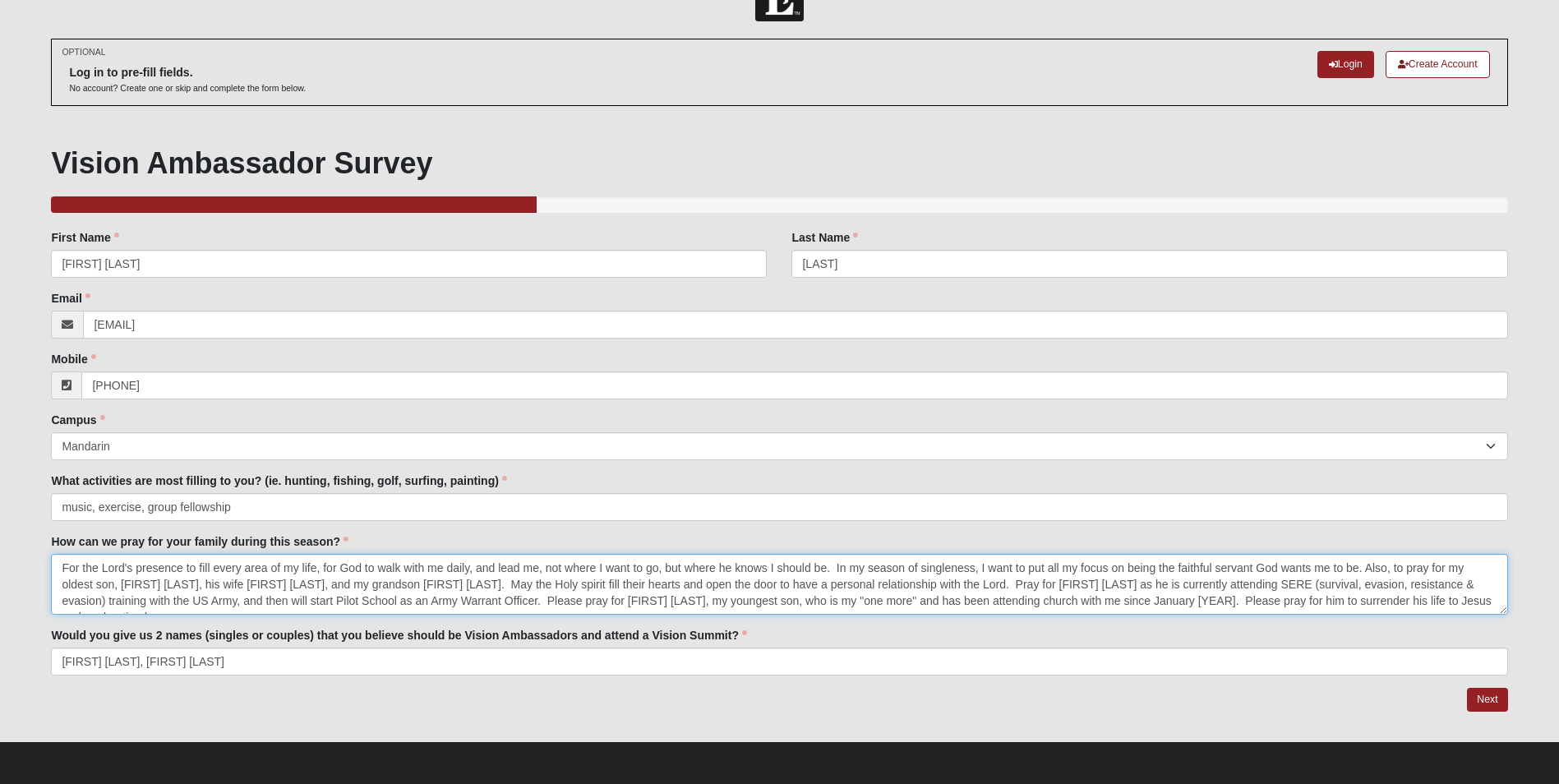 click on "For the Lord's presence to fill every area of my life, for God to walk with me daily, and lead me, not where I want to go, but where he knows I should be.  In my season of singleness, I want to put all my focus on being the faithful servant God wants me to be. Also, to pray for my oldest son, [FIRST] [LAST], his wife [FIRST] [LAST], and my grandson [FIRST] [LAST].  May the Holy spirit fill their hearts and open the door to have a personal relationship with the Lord.  Pray for [FIRST] [LAST] as he is currently attending SERE (survival, evasion, resistance & evasion) training with the US Army, and then will start Pilot School as an Army Warrant Officer.  Please pray for [FIRST] [LAST], my youngest son, who is my "one more" and has been attending church with me since January [YEAR].  Please pray for him to surrender his life to Jesus and get baptized." at bounding box center (779, 584) 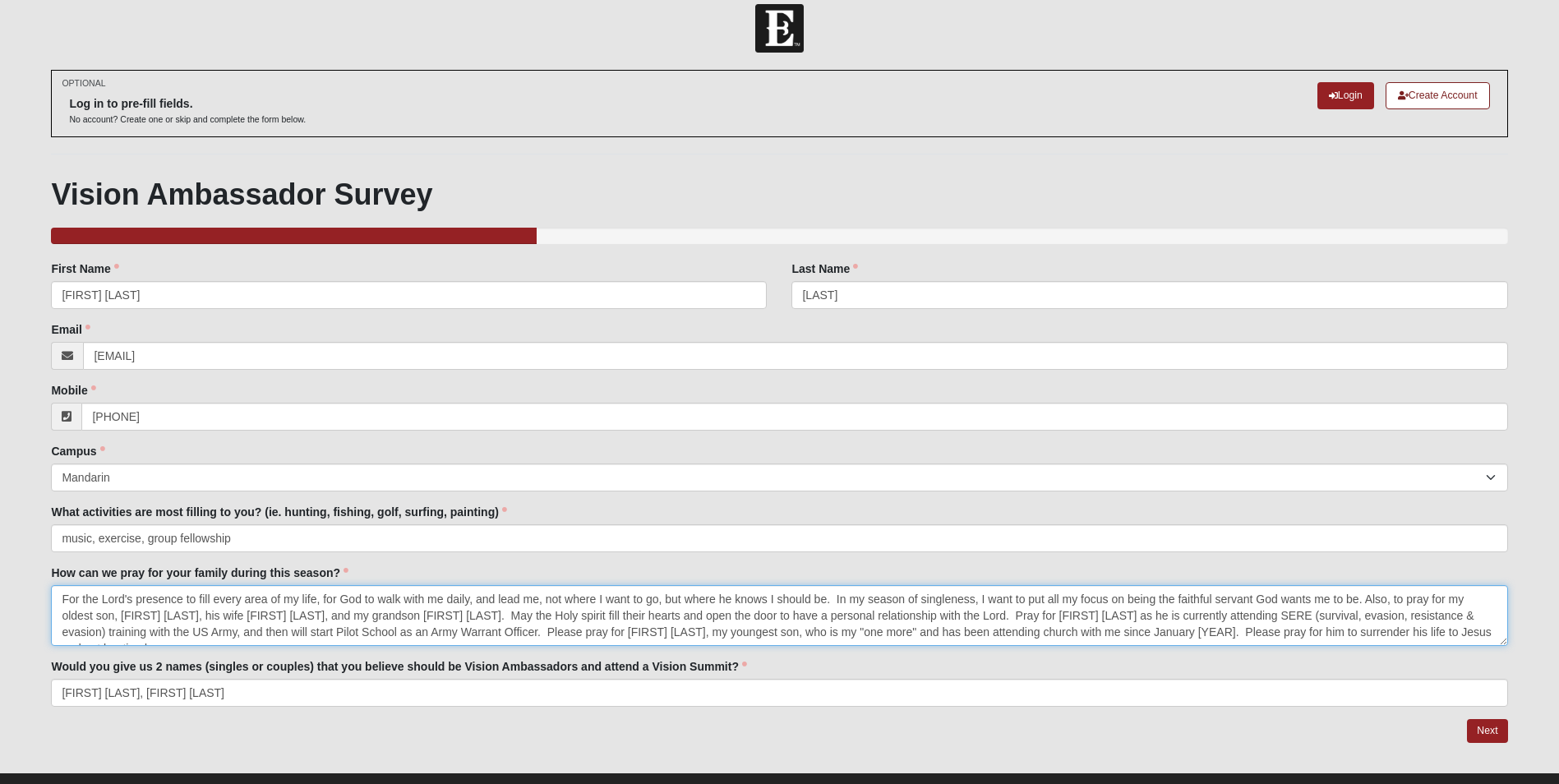 scroll, scrollTop: 0, scrollLeft: 0, axis: both 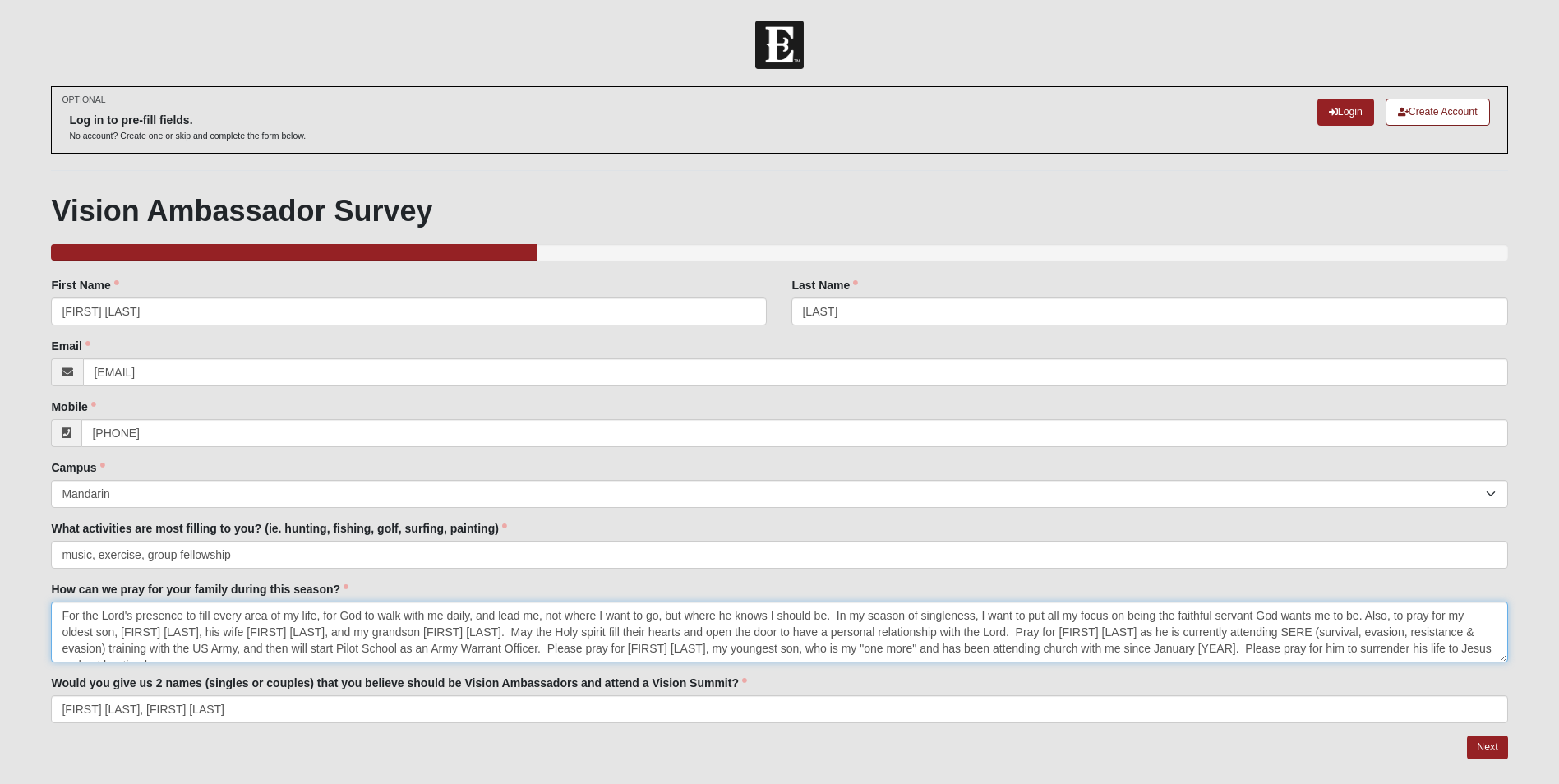 click on "For the Lord's presence to fill every area of my life, for God to walk with me daily, and lead me, not where I want to go, but where he knows I should be.  In my season of singleness, I want to put all my focus on being the faithful servant God wants me to be. Also, to pray for my oldest son, [FIRST] [LAST], his wife [FIRST] [LAST], and my grandson [FIRST] [LAST].  May the Holy spirit fill their hearts and open the door to have a personal relationship with the Lord.  Pray for [FIRST] [LAST] as he is currently attending SERE (survival, evasion, resistance & evasion) training with the US Army, and then will start Pilot School as an Army Warrant Officer.  Please pray for [FIRST] [LAST], my youngest son, who is my "one more" and has been attending church with me since January [YEAR].  Please pray for him to surrender his life to Jesus and get baptized." at bounding box center (779, 632) 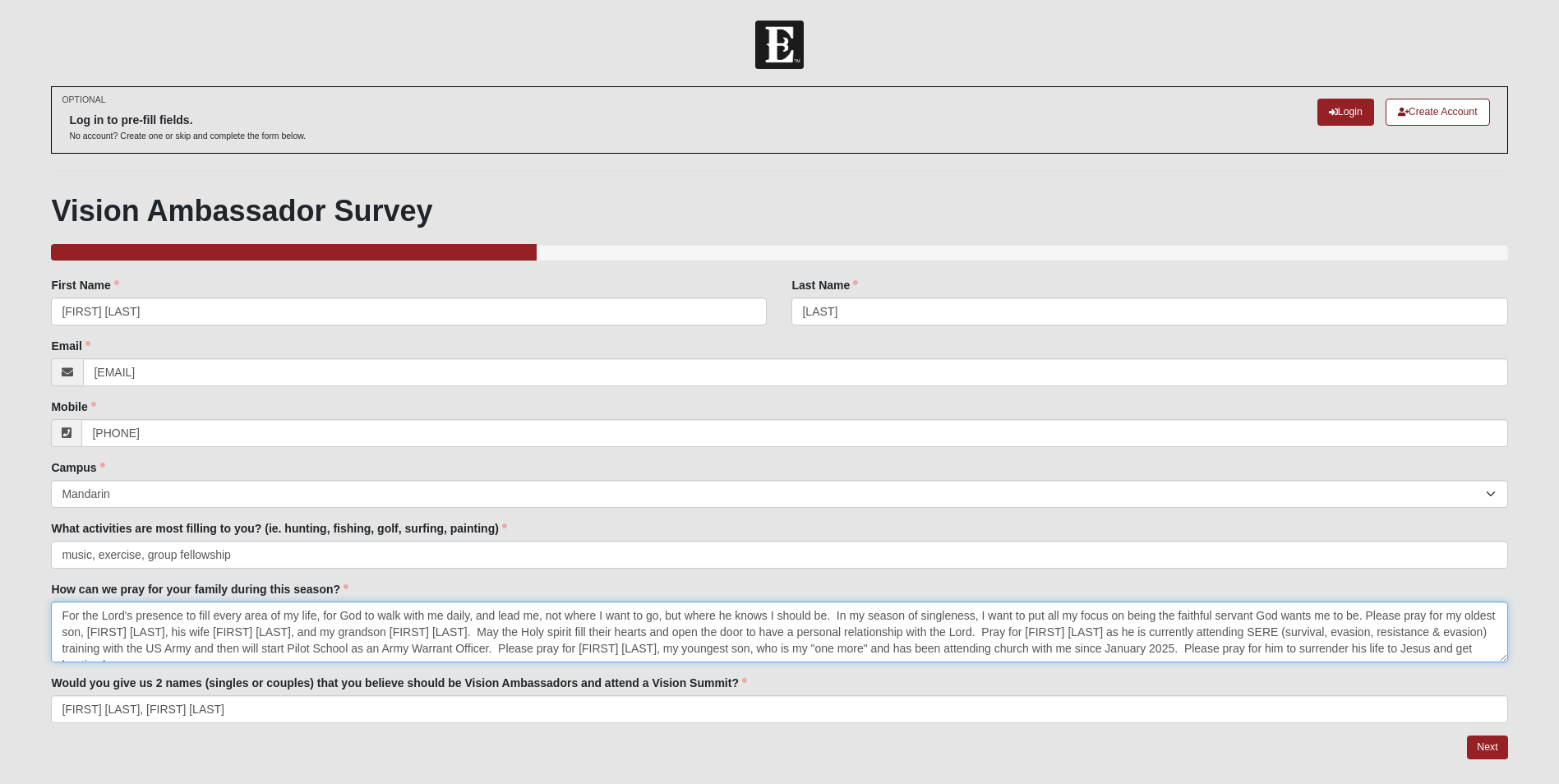 click on "For the Lord's presence to fill every area of my life, for God to walk with me daily, and lead me, not where I want to go, but where he knows I should be.  In my season of singleness, I want to put all my focus on being the faithful servant God wants me to be. Please pray for my oldest son, [FIRST] [LAST], his wife [FIRST] [LAST], and my grandson [FIRST] [LAST].  May the Holy spirit fill their hearts and open the door to have a personal relationship with the Lord.  Pray for [FIRST] [LAST] as he is currently attending SERE (survival, evasion, resistance & evasion) training with the US Army and then will start Pilot School as an Army Warrant Officer.  Please pray for [FIRST] [LAST], my youngest son, who is my "one more" and has been attending church with me since January 2025.  Please pray for him to surrender his life to Jesus and get baptized." at bounding box center (779, 632) 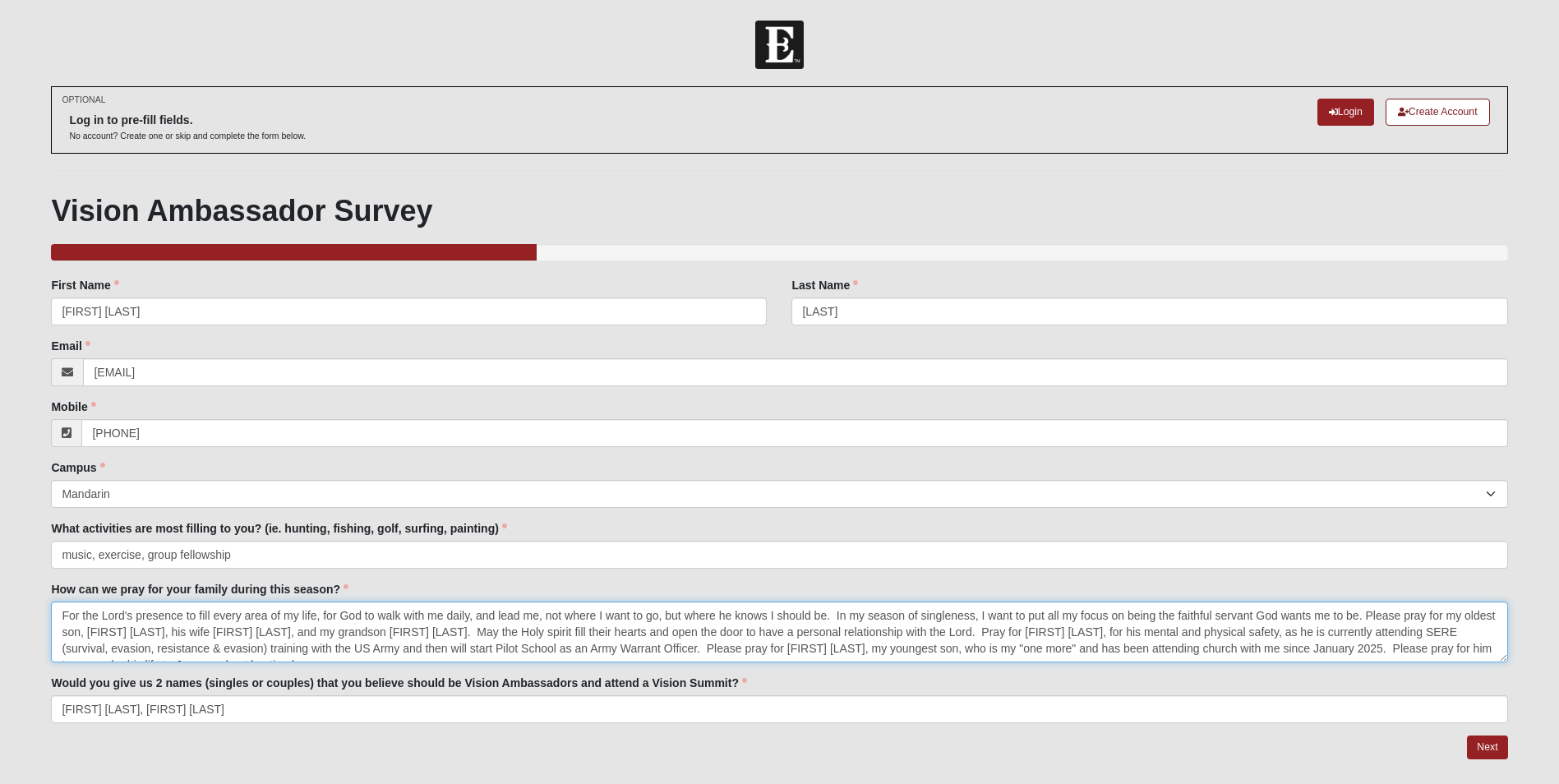 scroll, scrollTop: 48, scrollLeft: 0, axis: vertical 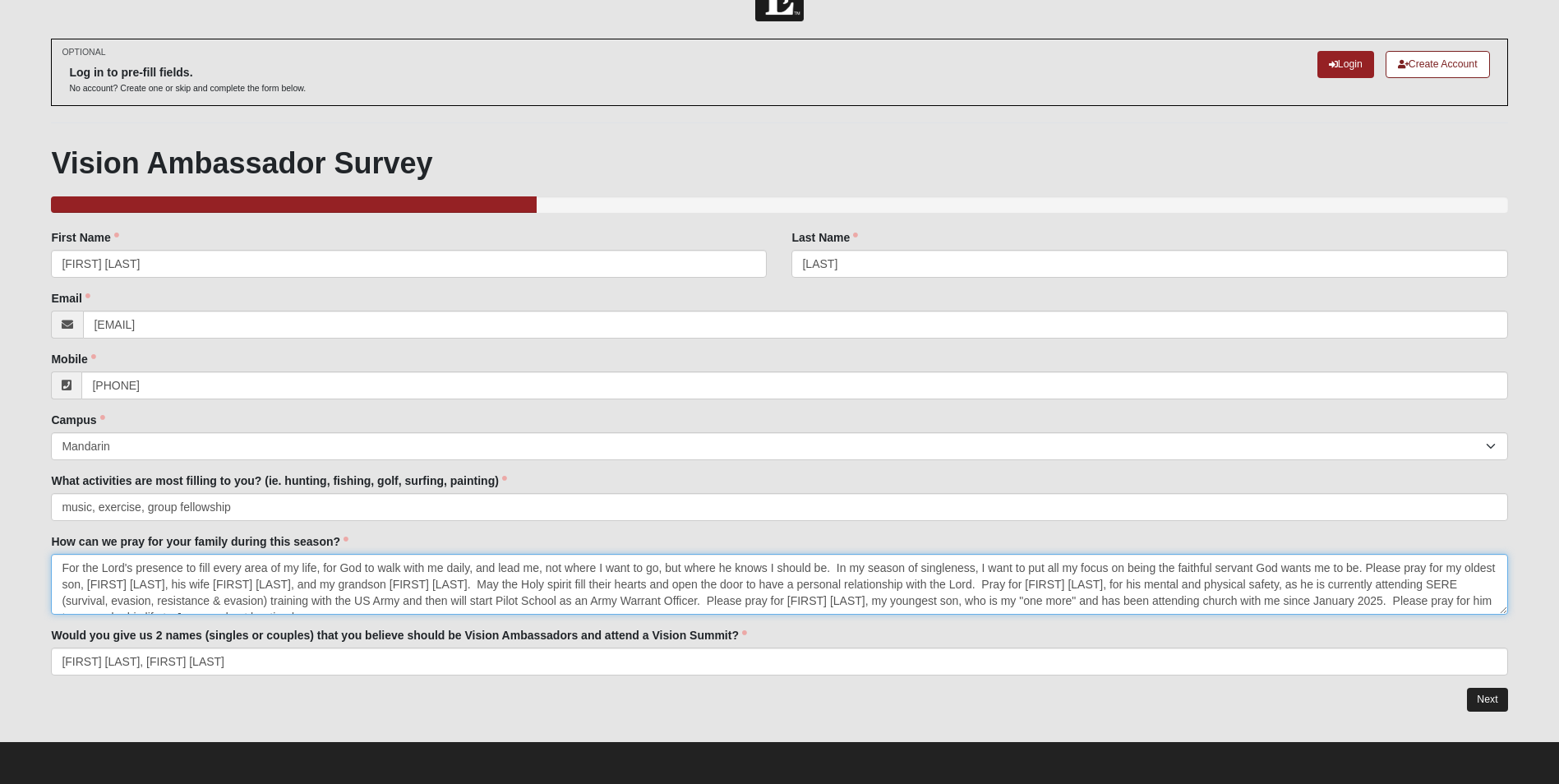 type on "For the Lord's presence to fill every area of my life, for God to walk with me daily, and lead me, not where I want to go, but where he knows I should be.  In my season of singleness, I want to put all my focus on being the faithful servant God wants me to be. Please pray for my oldest son, [FIRST] [LAST], his wife [FIRST] [LAST], and my grandson [FIRST] [LAST].  May the Holy spirit fill their hearts and open the door to have a personal relationship with the Lord.  Pray for [FIRST] [LAST], for his mental and physical safety, as he is currently attending SERE (survival, evasion, resistance & evasion) training with the US Army and then will start Pilot School as an Army Warrant Officer.  Please pray for [FIRST] [LAST], my youngest son, who is my "one more" and has been attending church with me since January 2025.  Please pray for him to surrender his life to Jesus and get baptized." 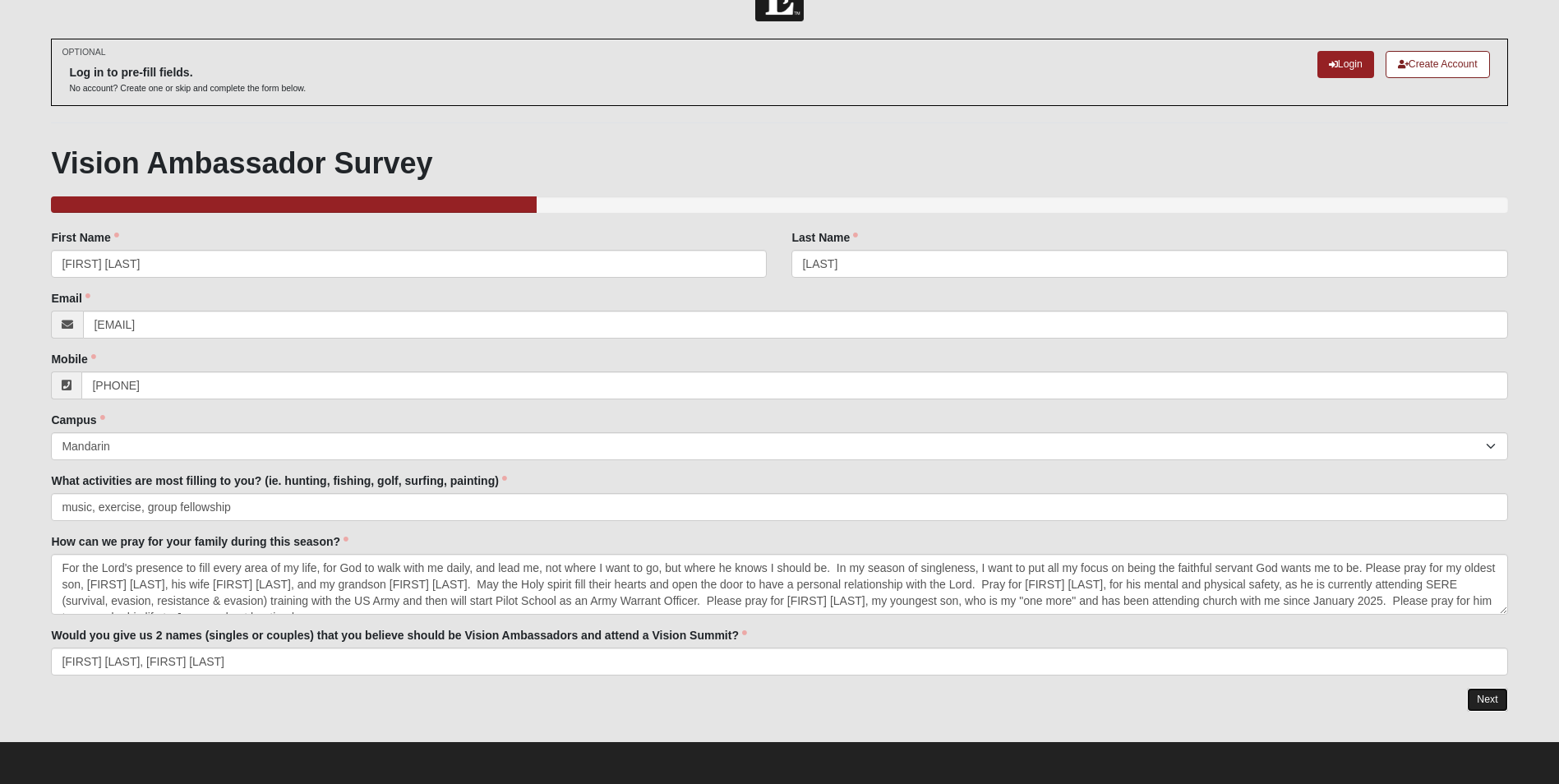 click on "Next" at bounding box center (1487, 699) 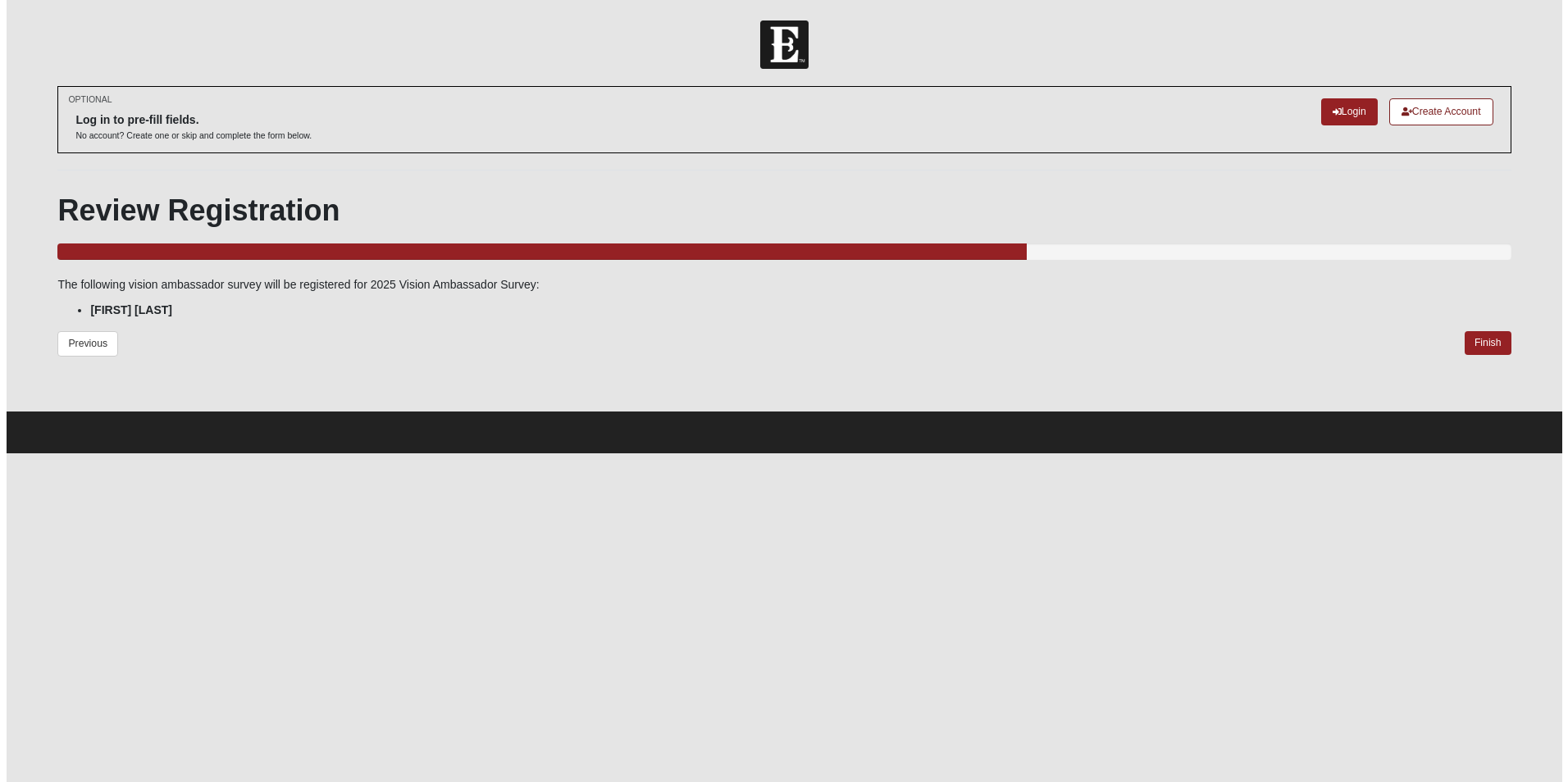 scroll, scrollTop: 0, scrollLeft: 0, axis: both 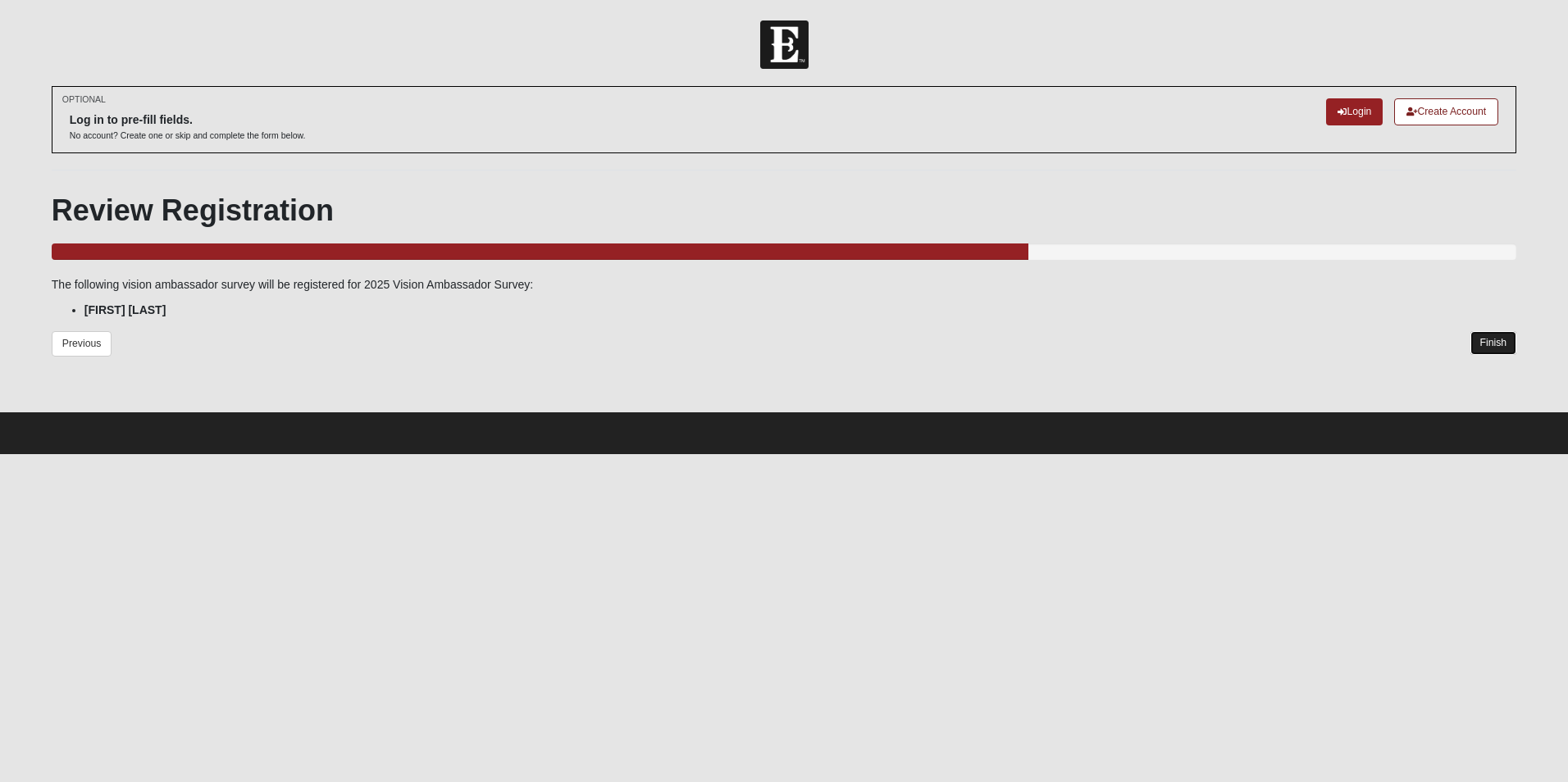 click on "Finish" at bounding box center (1493, 343) 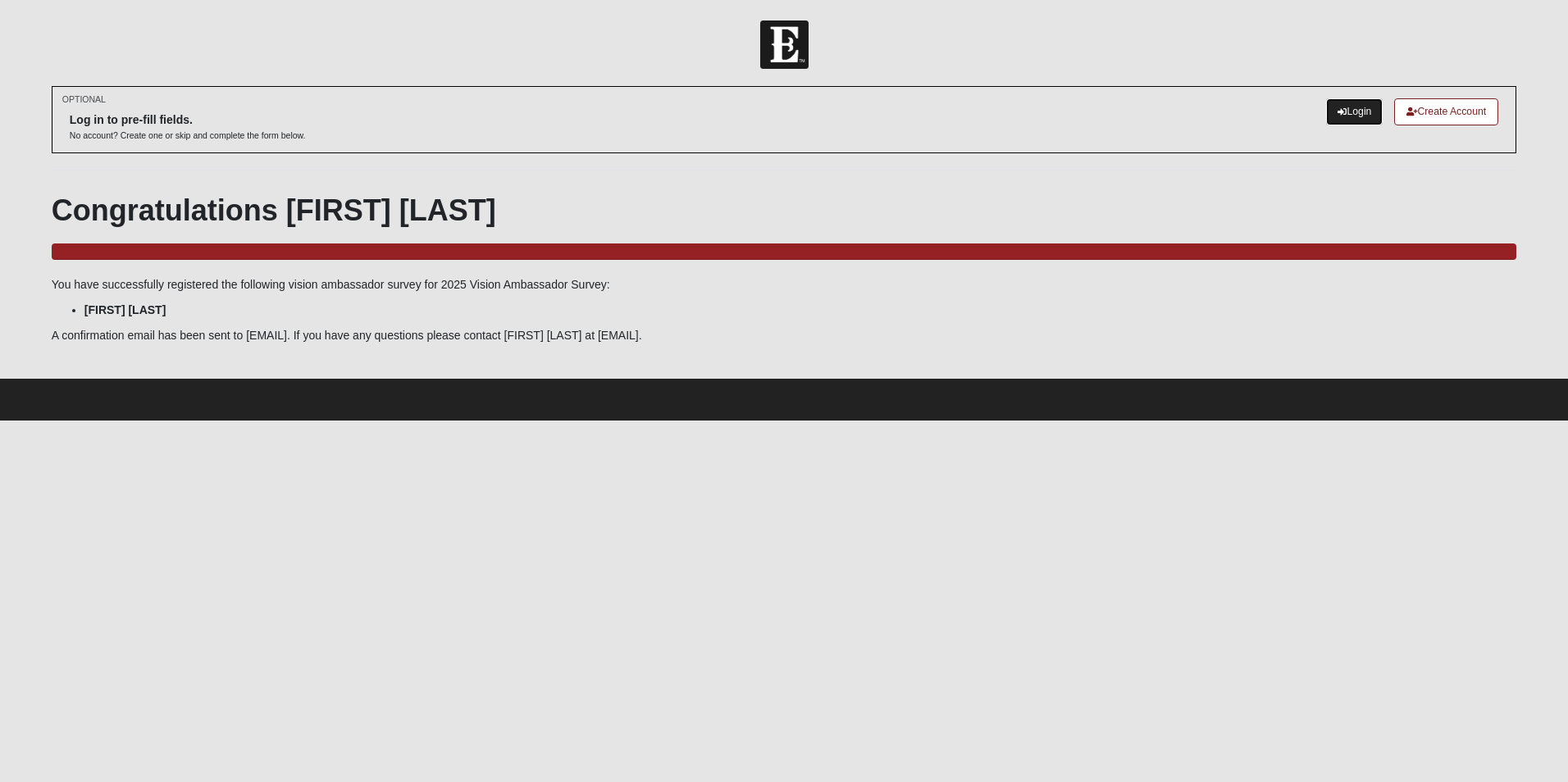 click on "Login" at bounding box center [1354, 111] 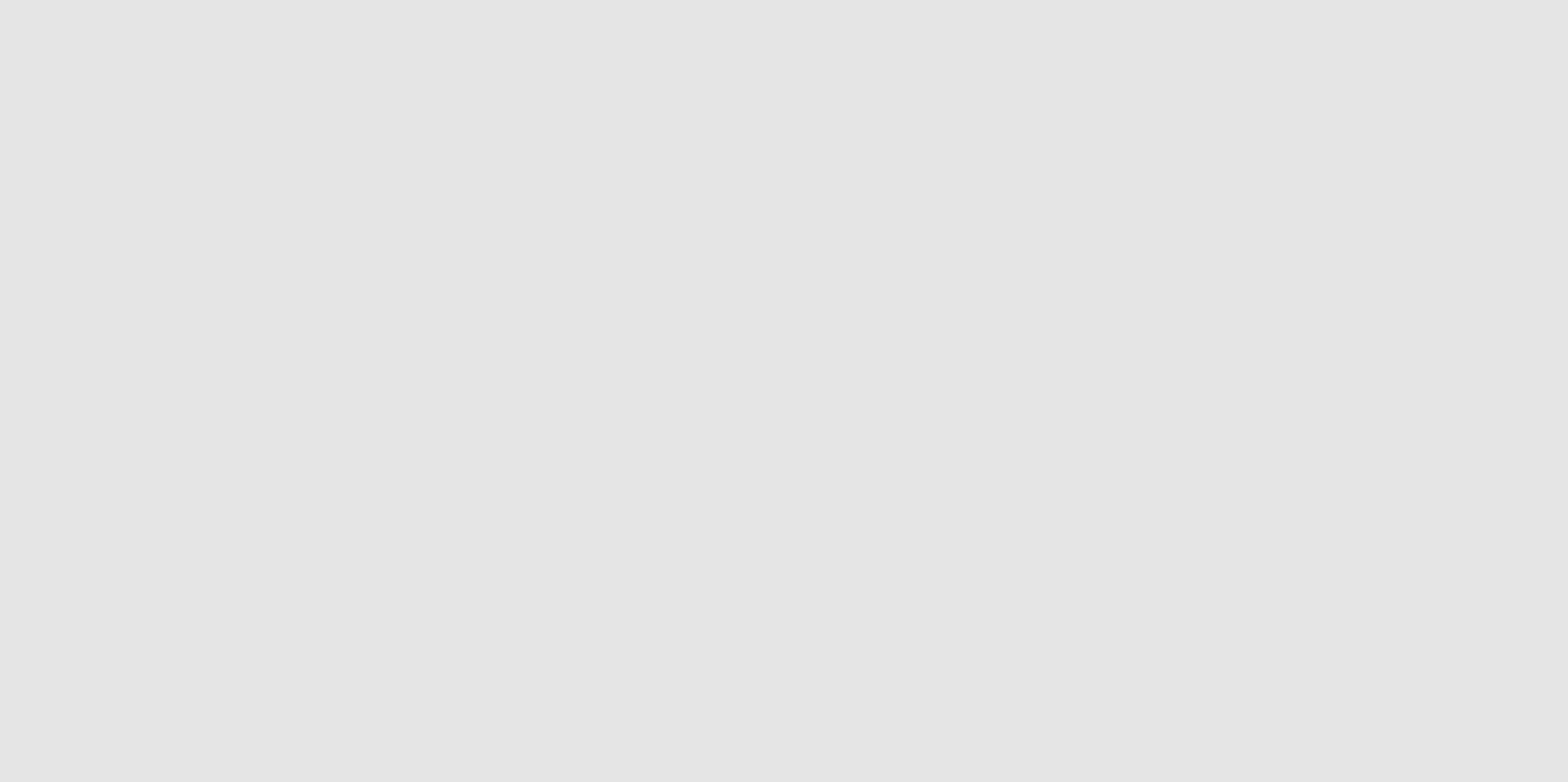 scroll, scrollTop: 0, scrollLeft: 0, axis: both 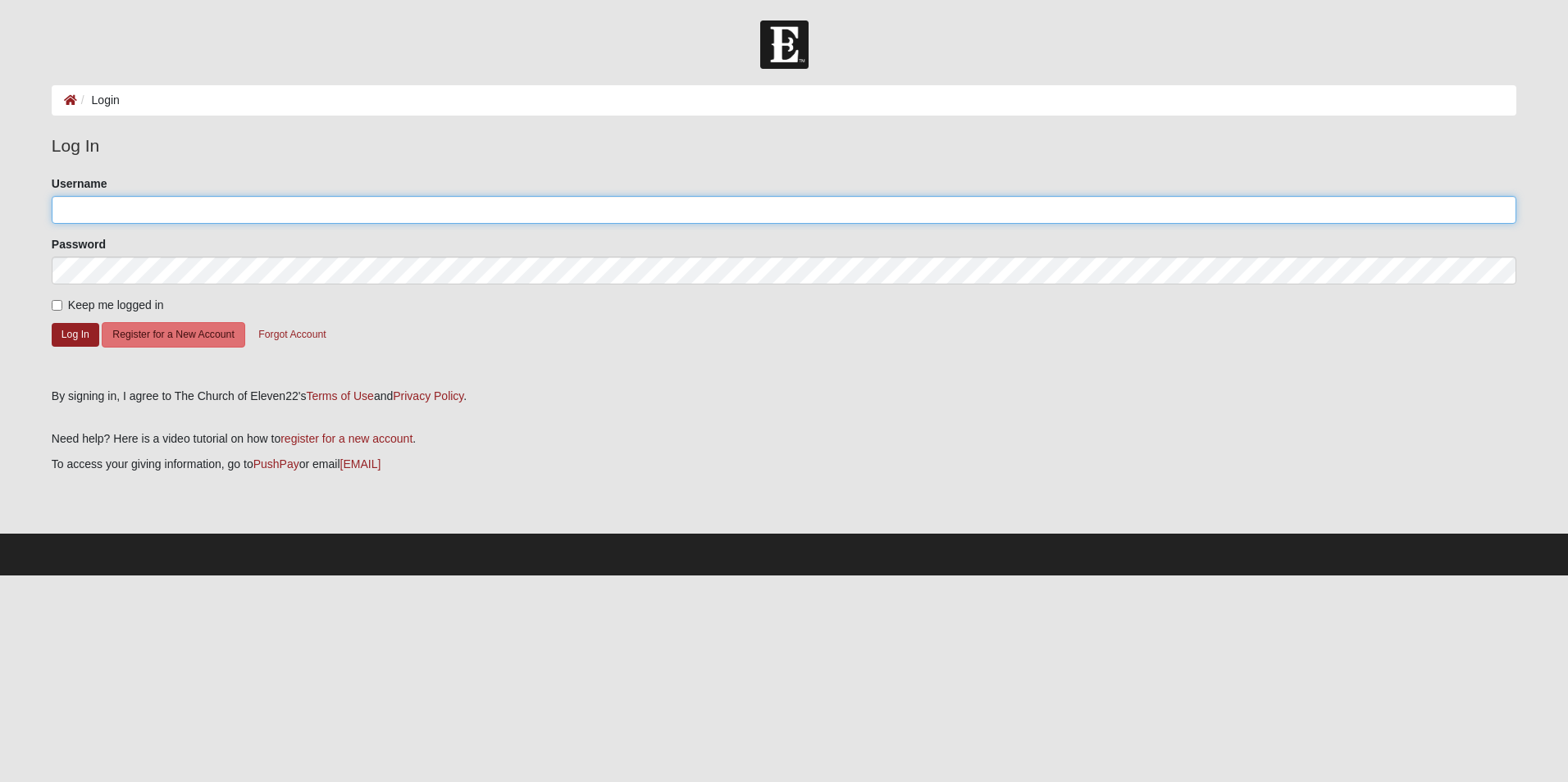 click on "Username" 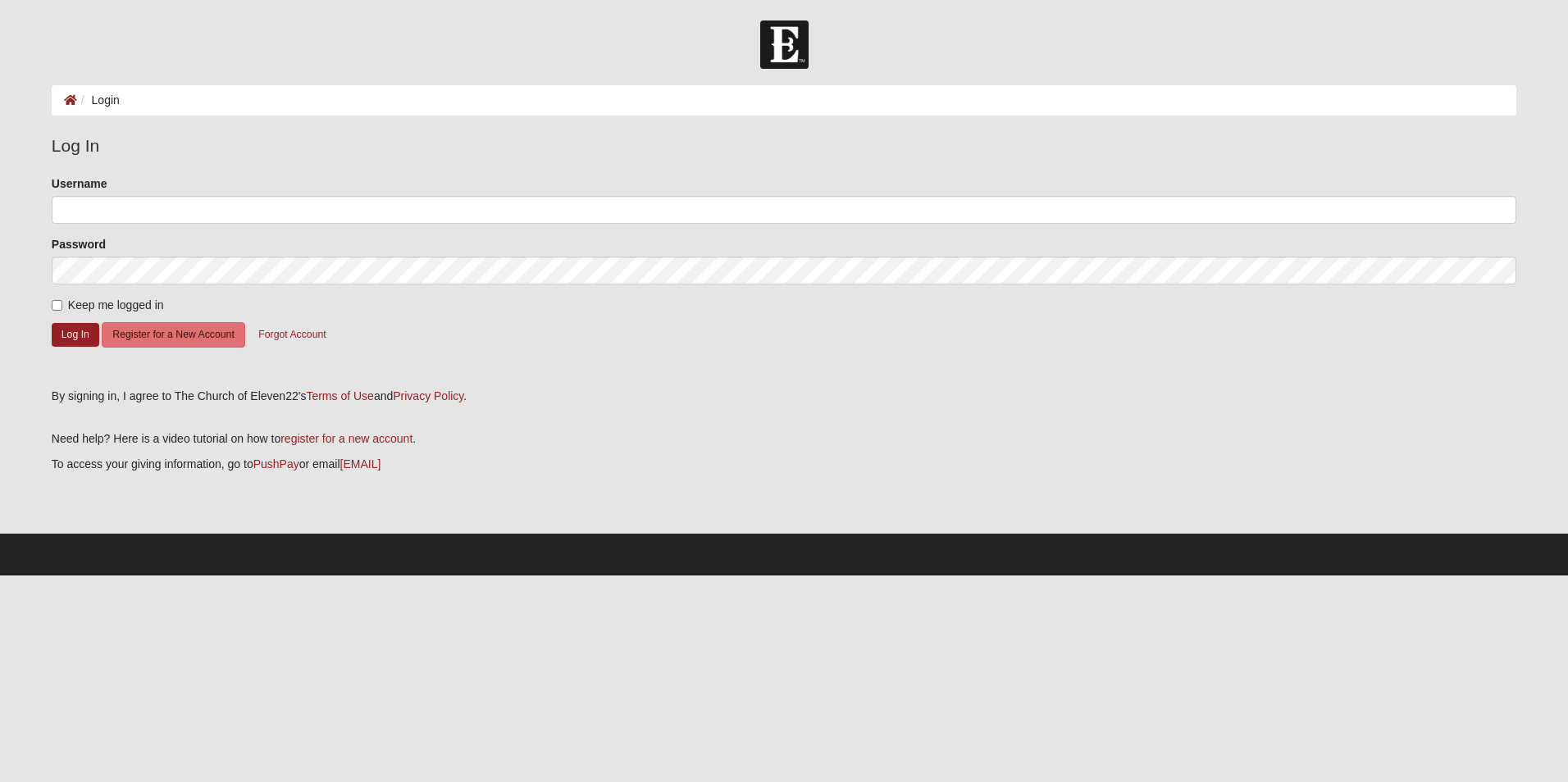 click on "Log In  Please correct the following:    Username        Password      Keep me logged in Log In Register for a New Account Forgot Account" at bounding box center [784, 254] 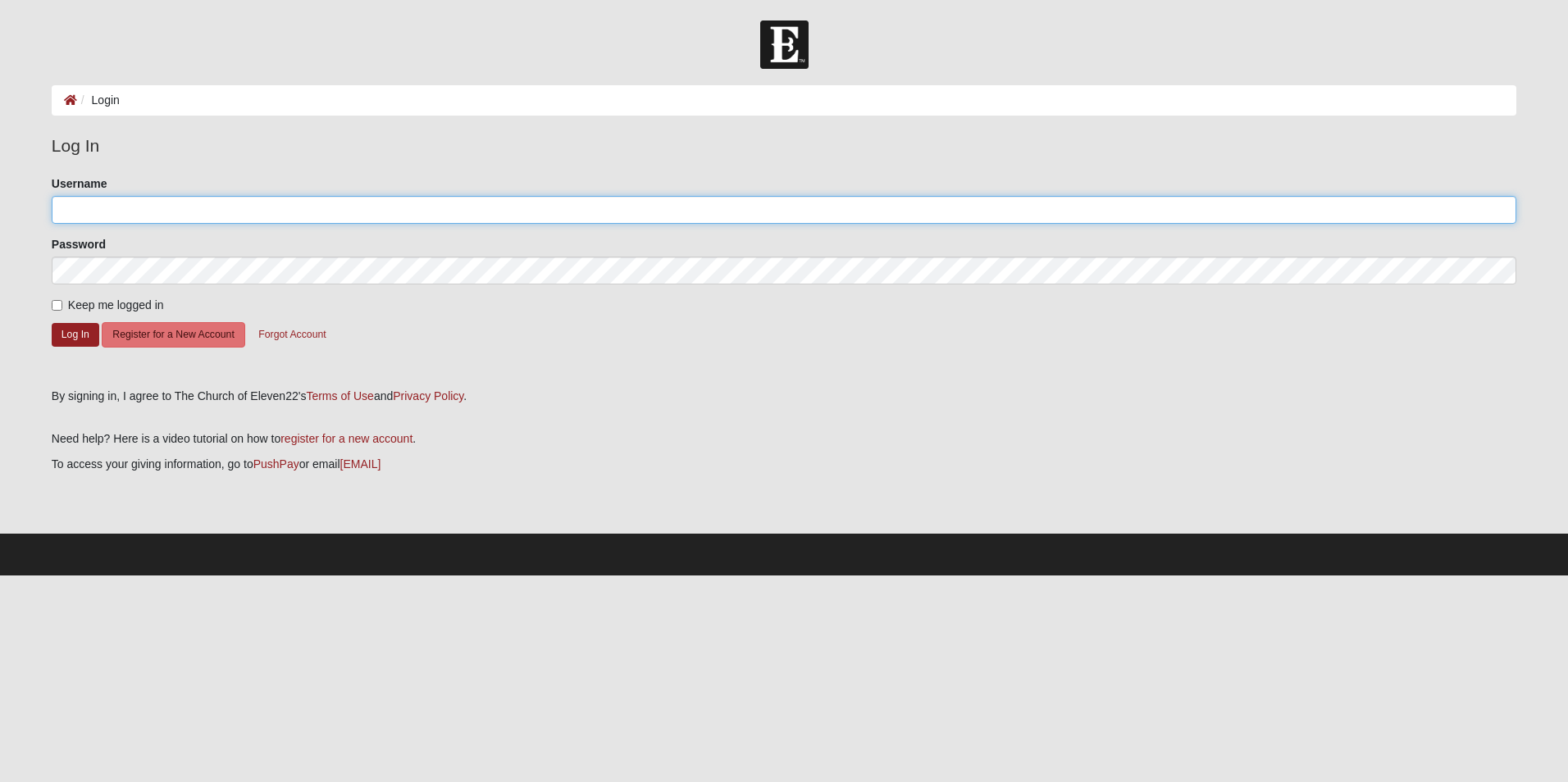 click on "Username" 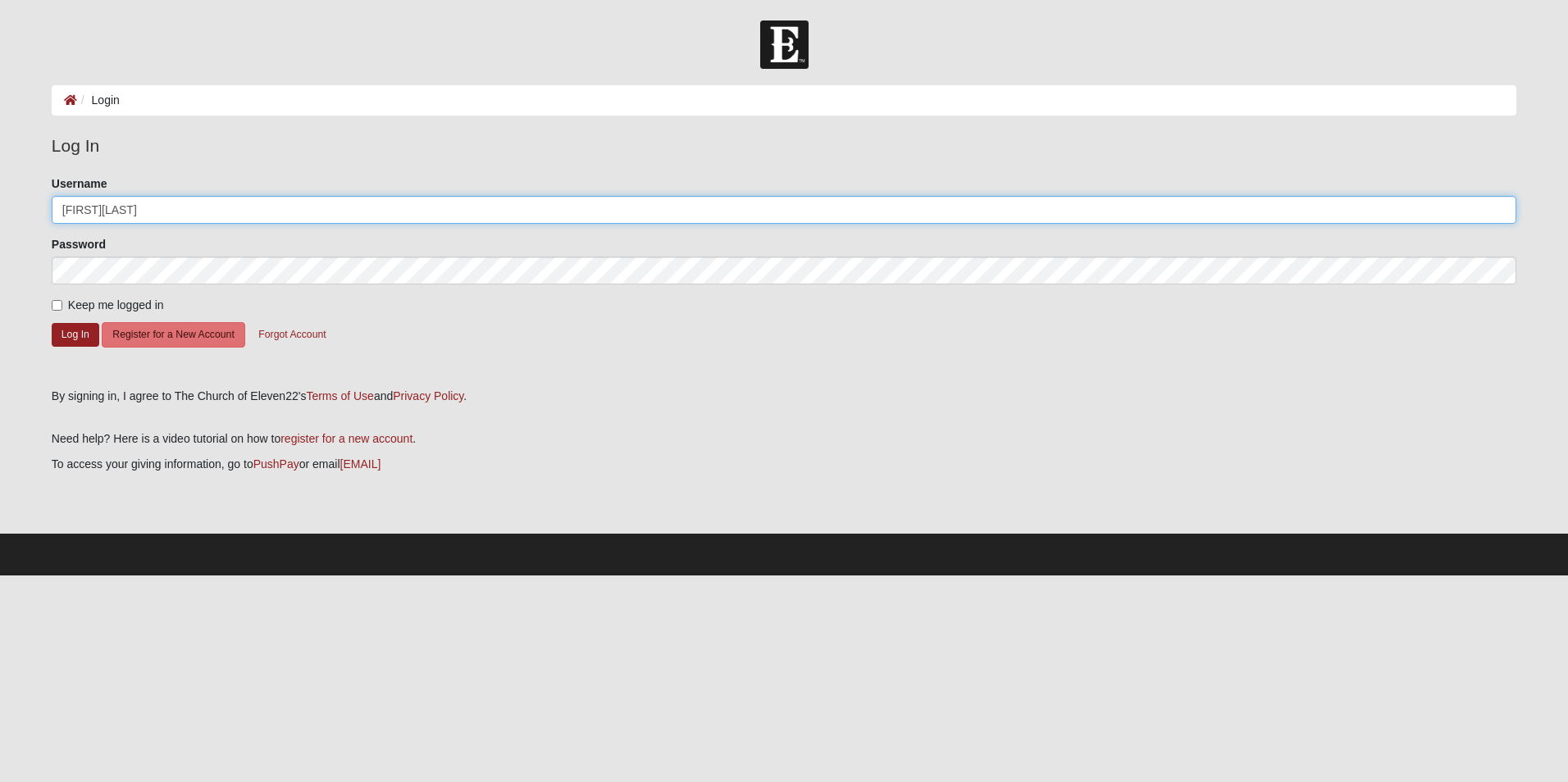 type on "chasitymartinez" 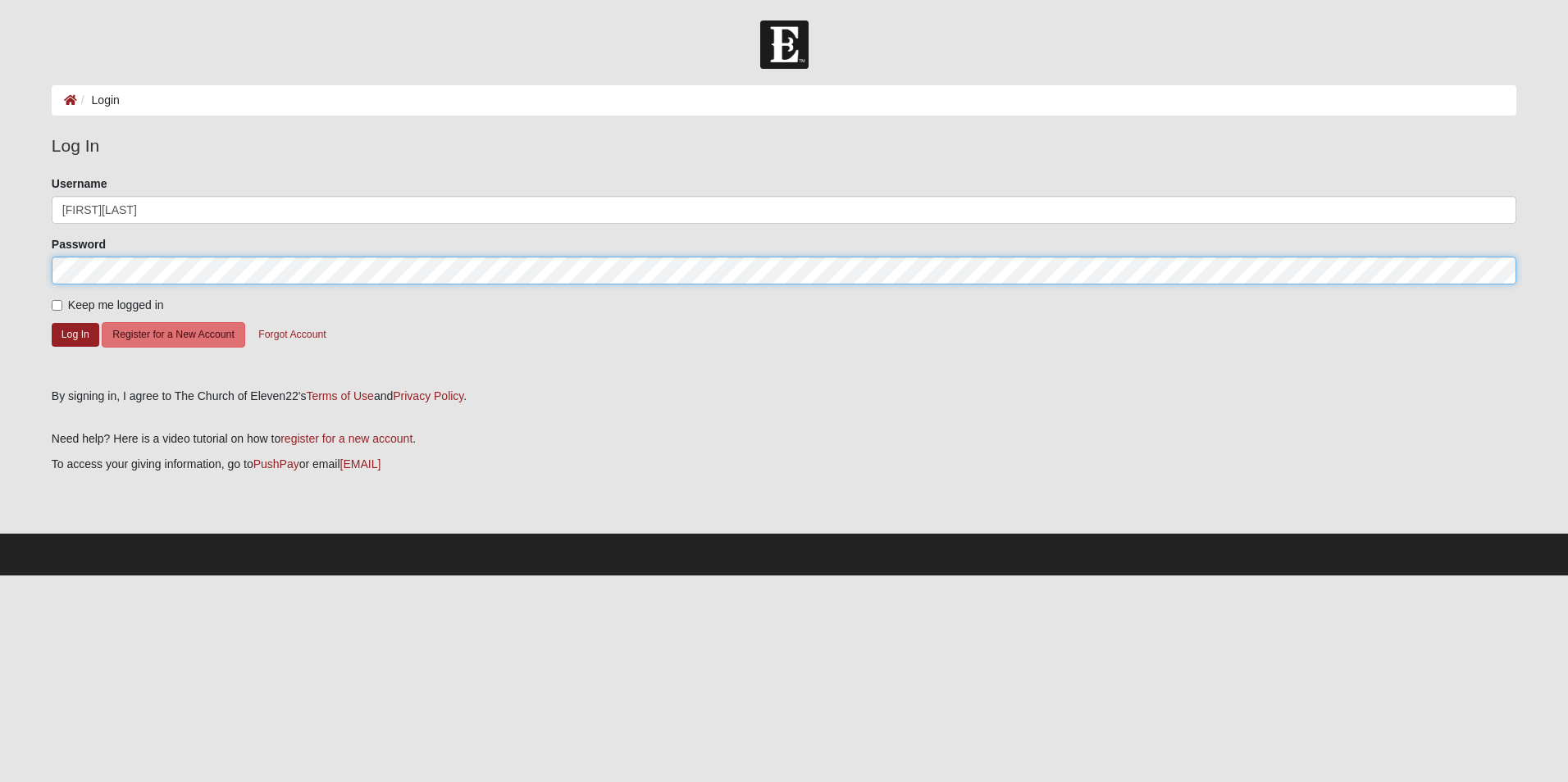 click on "Log In" 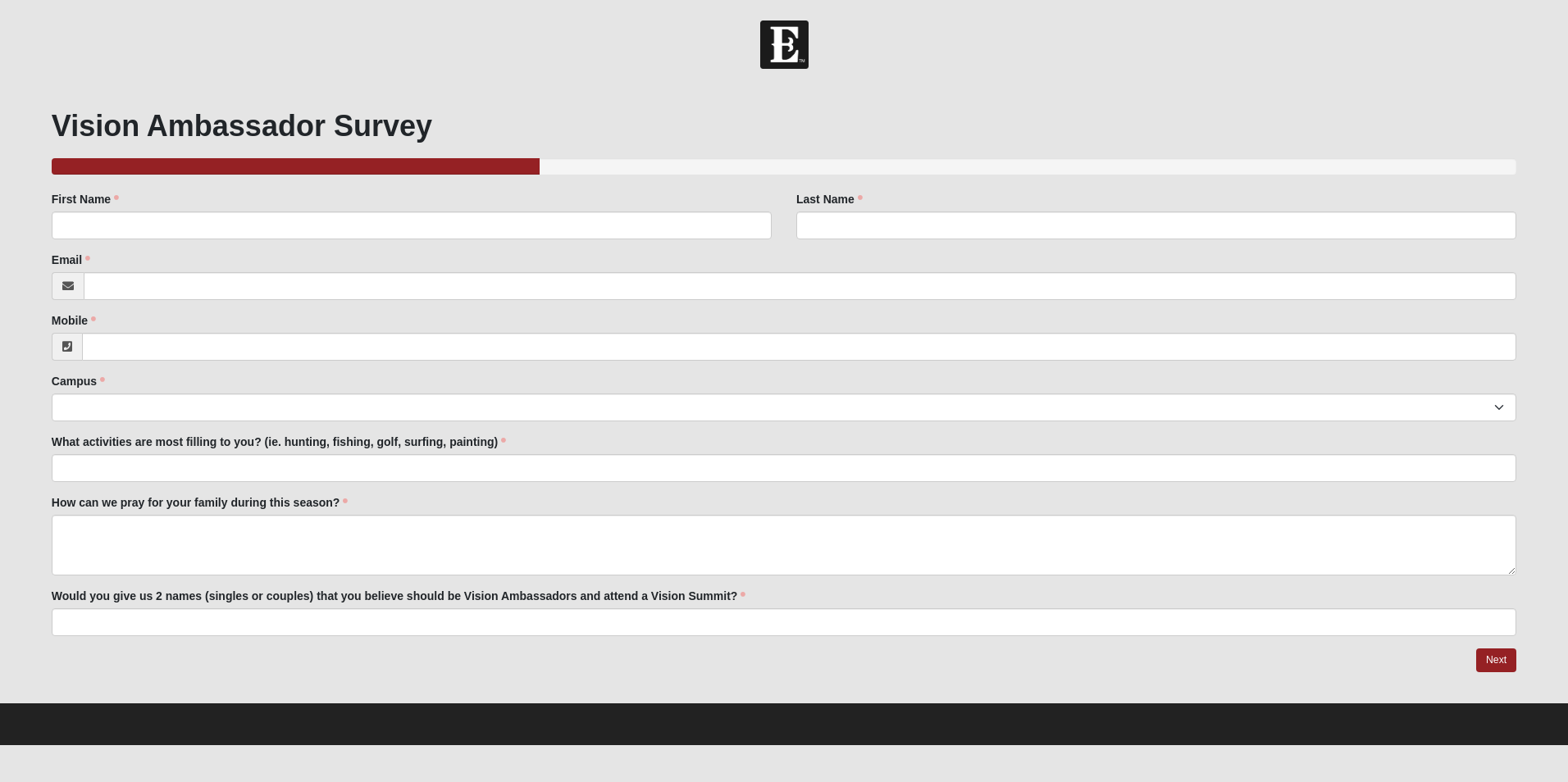 scroll, scrollTop: 0, scrollLeft: 0, axis: both 